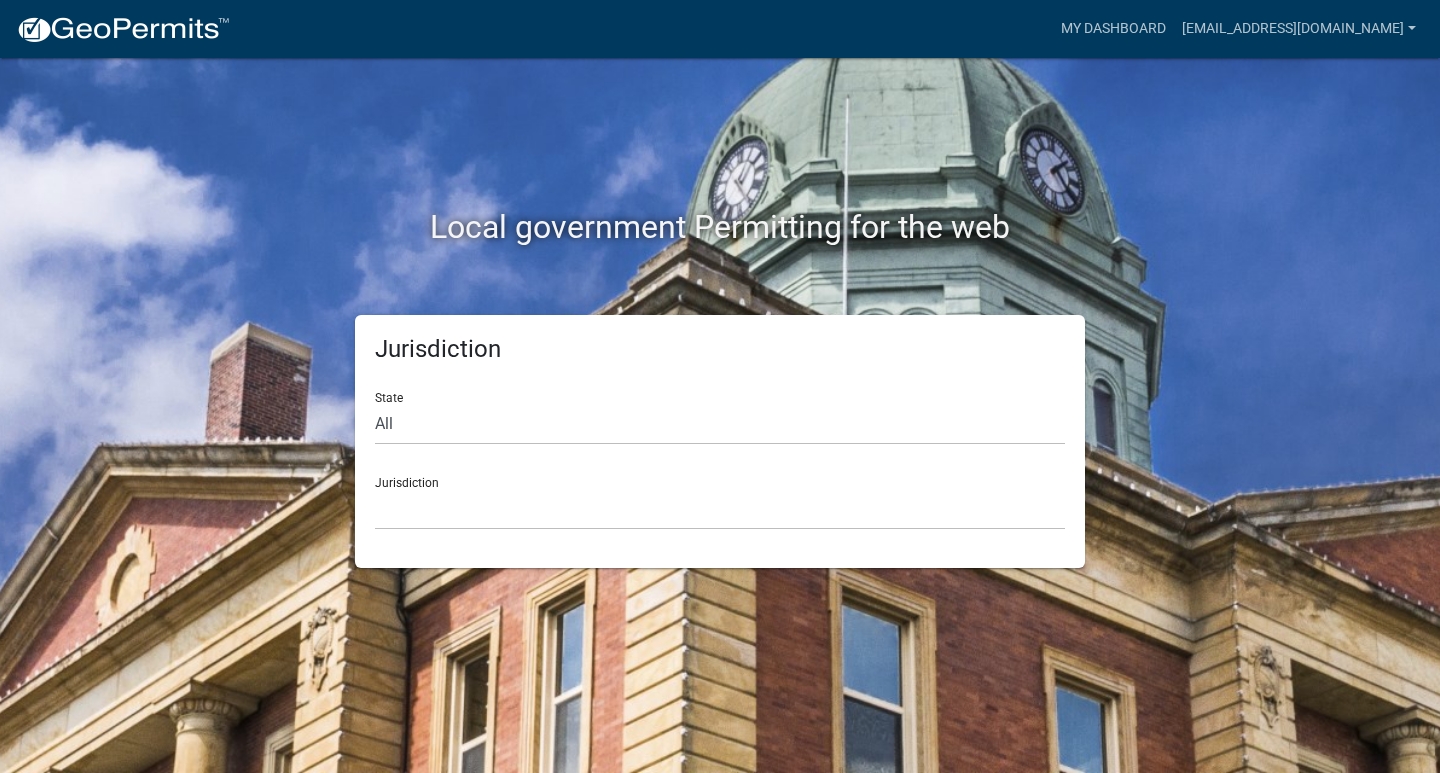 scroll, scrollTop: 0, scrollLeft: 0, axis: both 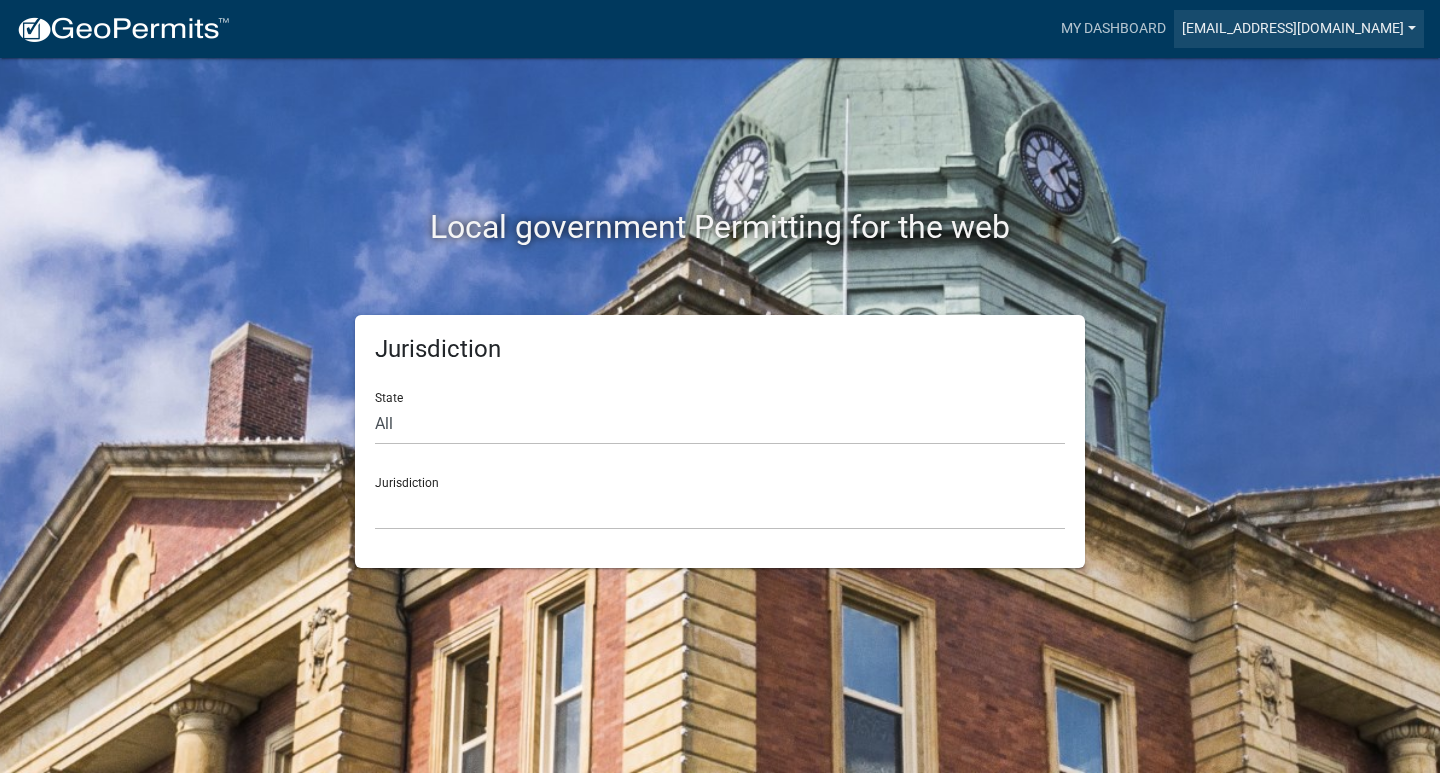click on "Jhardy78@att.net" at bounding box center [1299, 29] 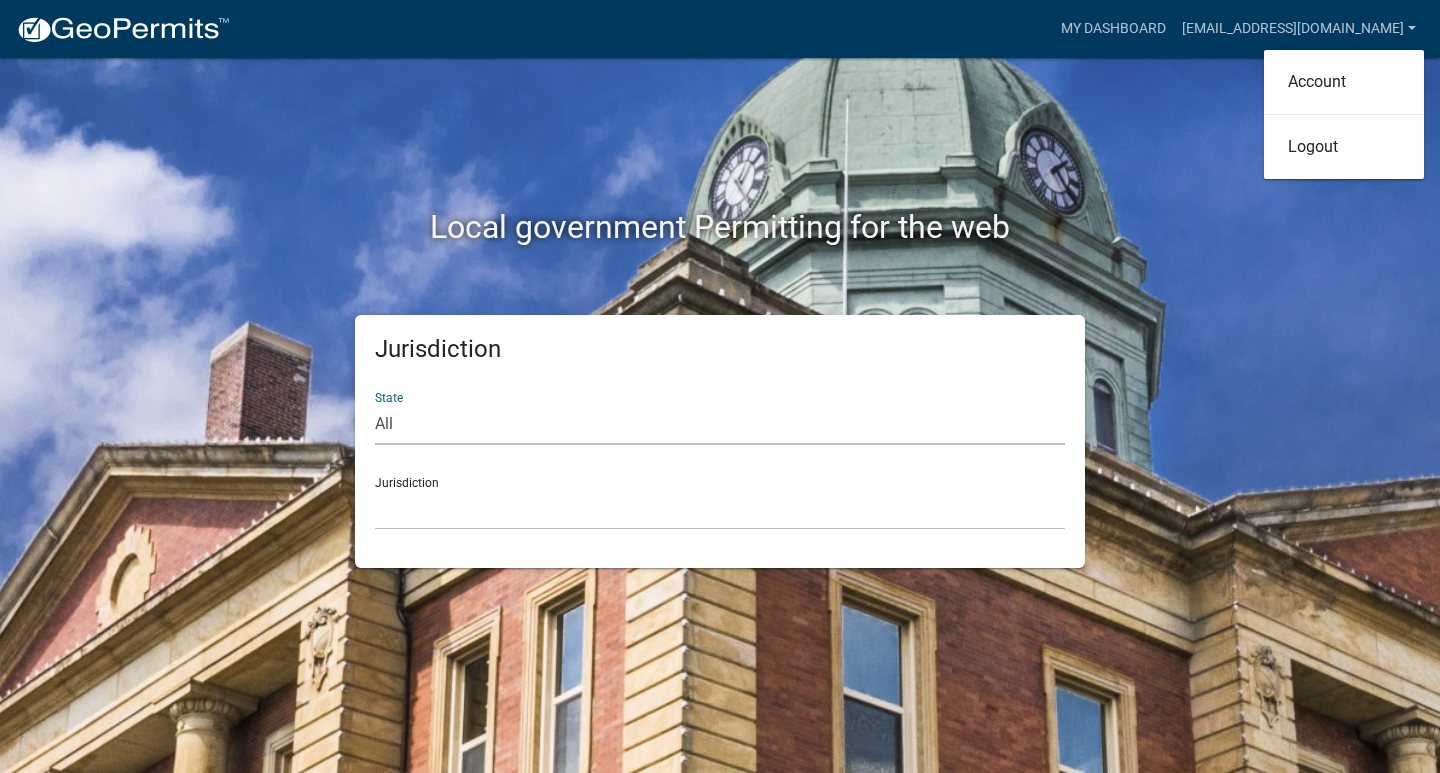 click on "All  Colorado   Georgia   Indiana   Iowa   Kansas   Minnesota   Ohio   South Carolina   Wisconsin" 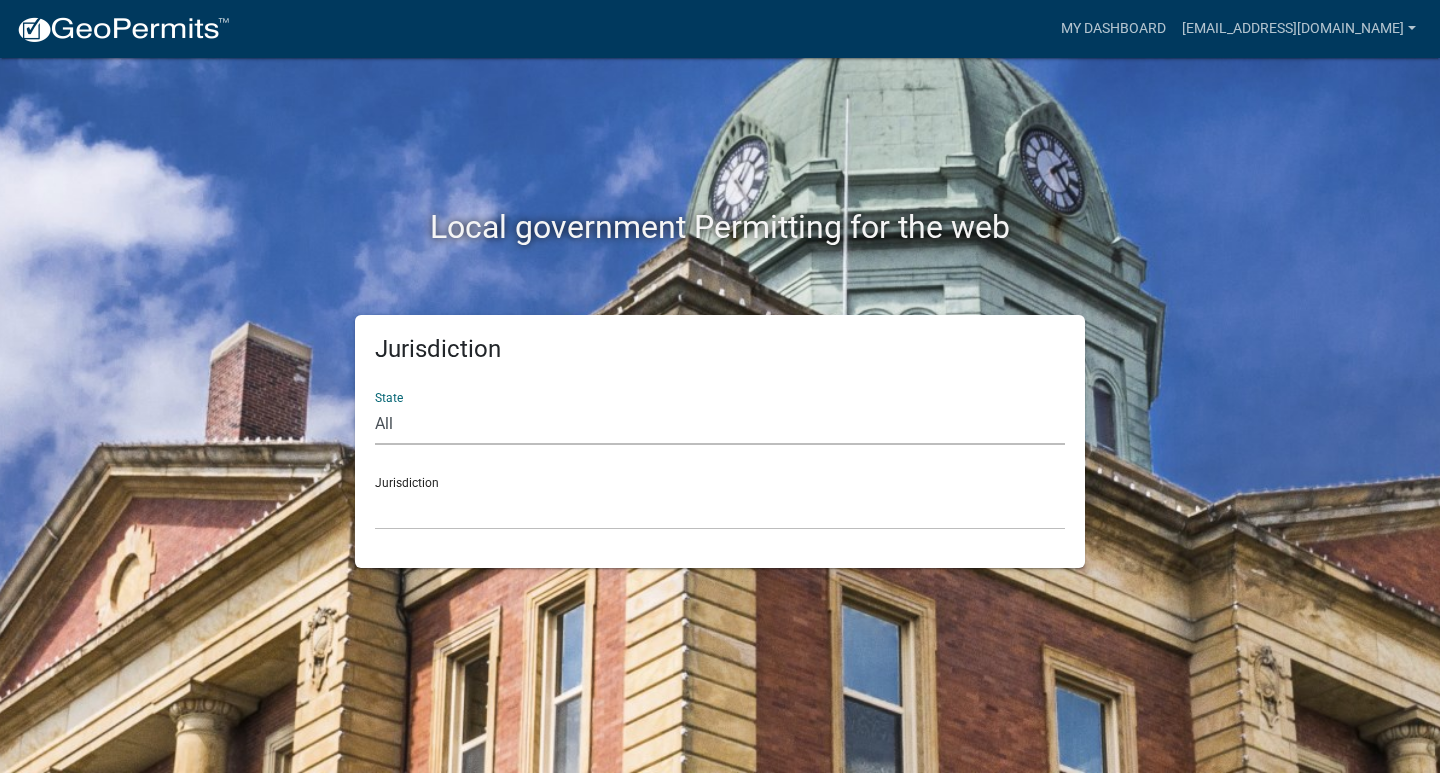 select on "Georgia" 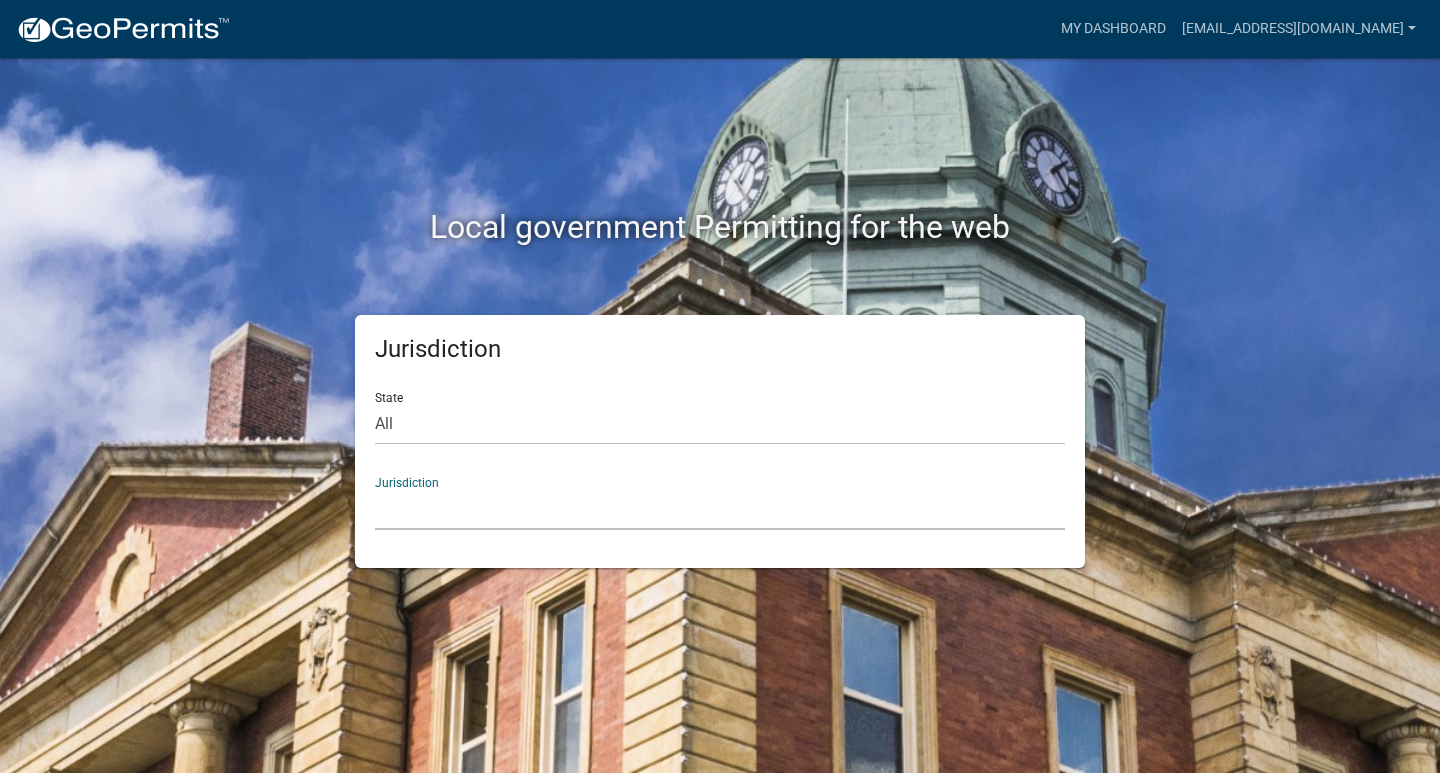 click on "City of Bainbridge, Georgia Cook County, Georgia Crawford County, Georgia Gilmer County, Georgia Gordon County, Georgia Haralson County, Georgia Jasper County, Georgia Madison County, Georgia Putnam County, Georgia Talbot County, Georgia Troup County, Georgia" 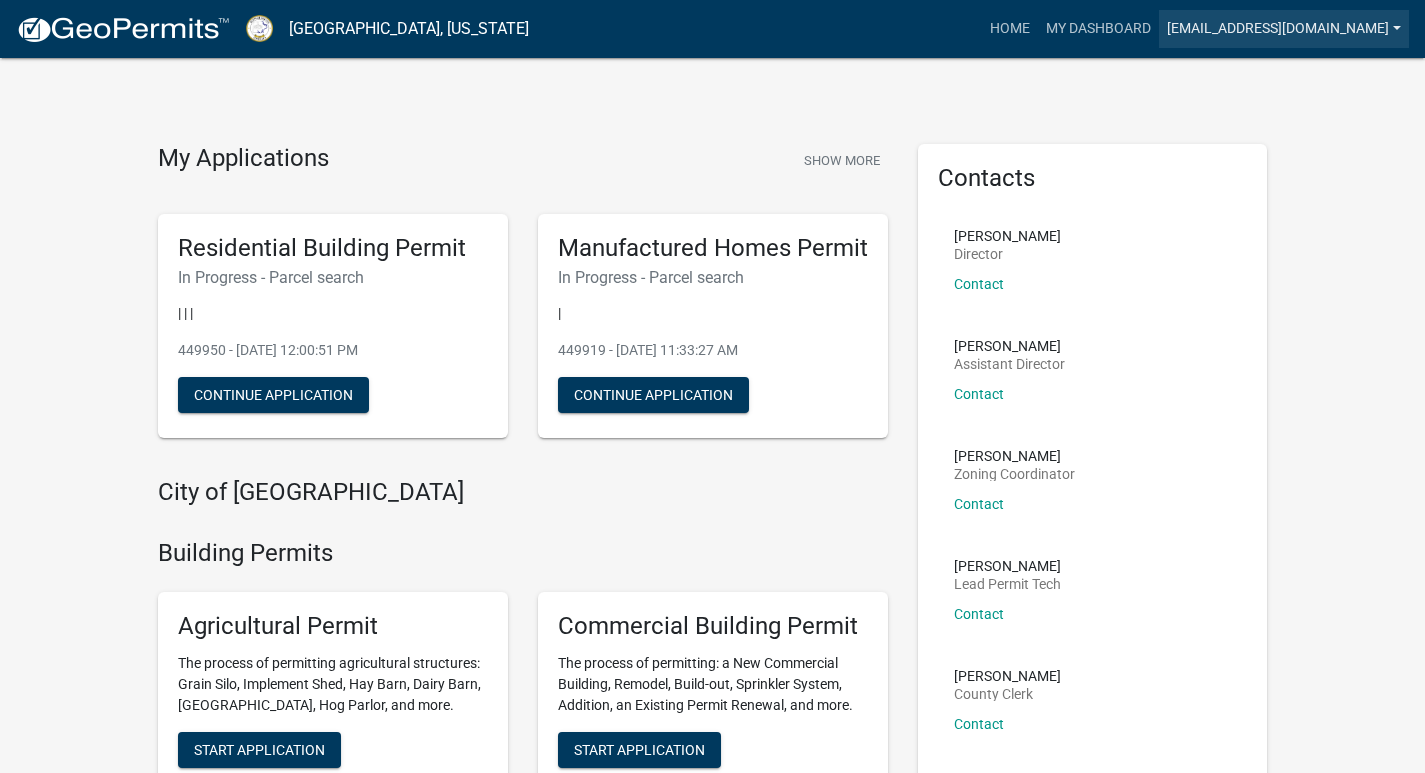 click on "Jhardy78@att.net" at bounding box center (1284, 29) 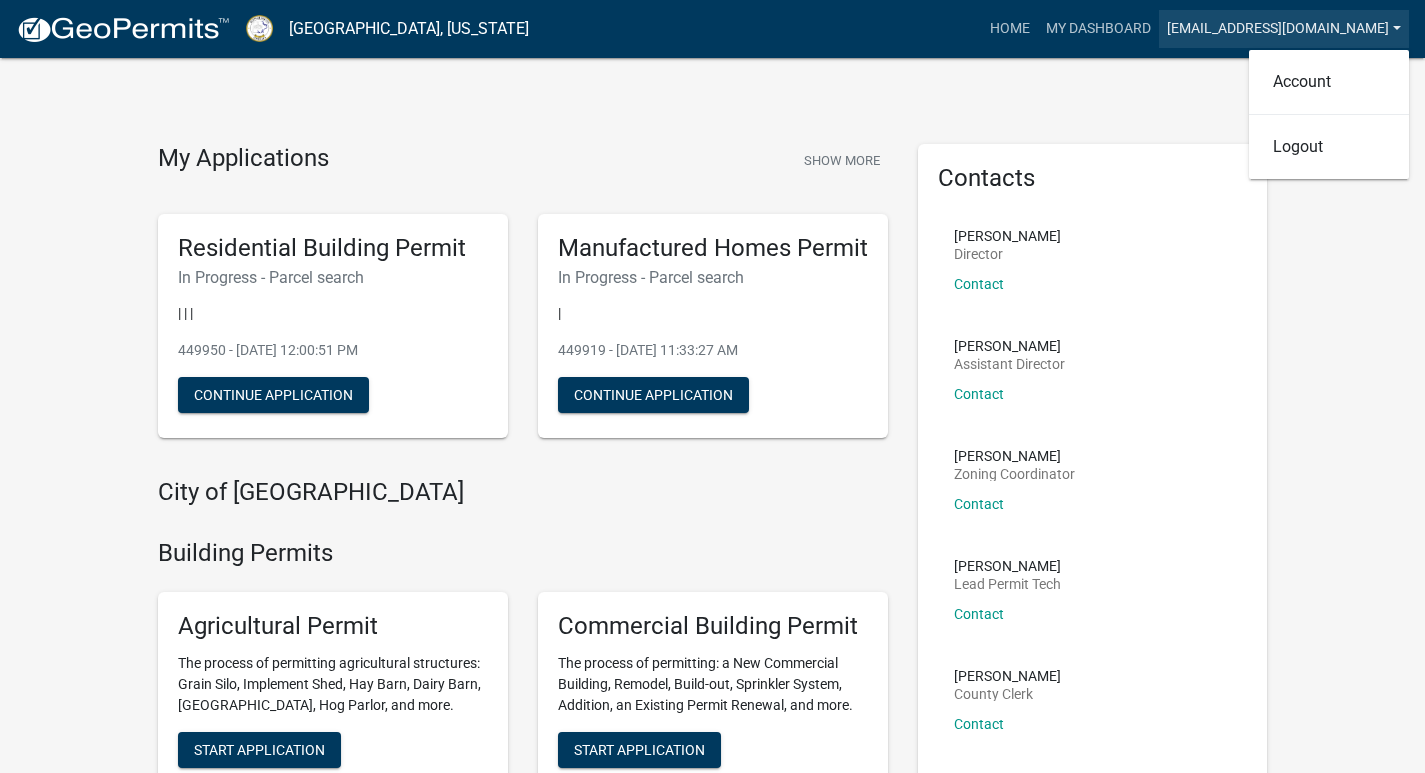 click on "Jhardy78@att.net" at bounding box center (1284, 29) 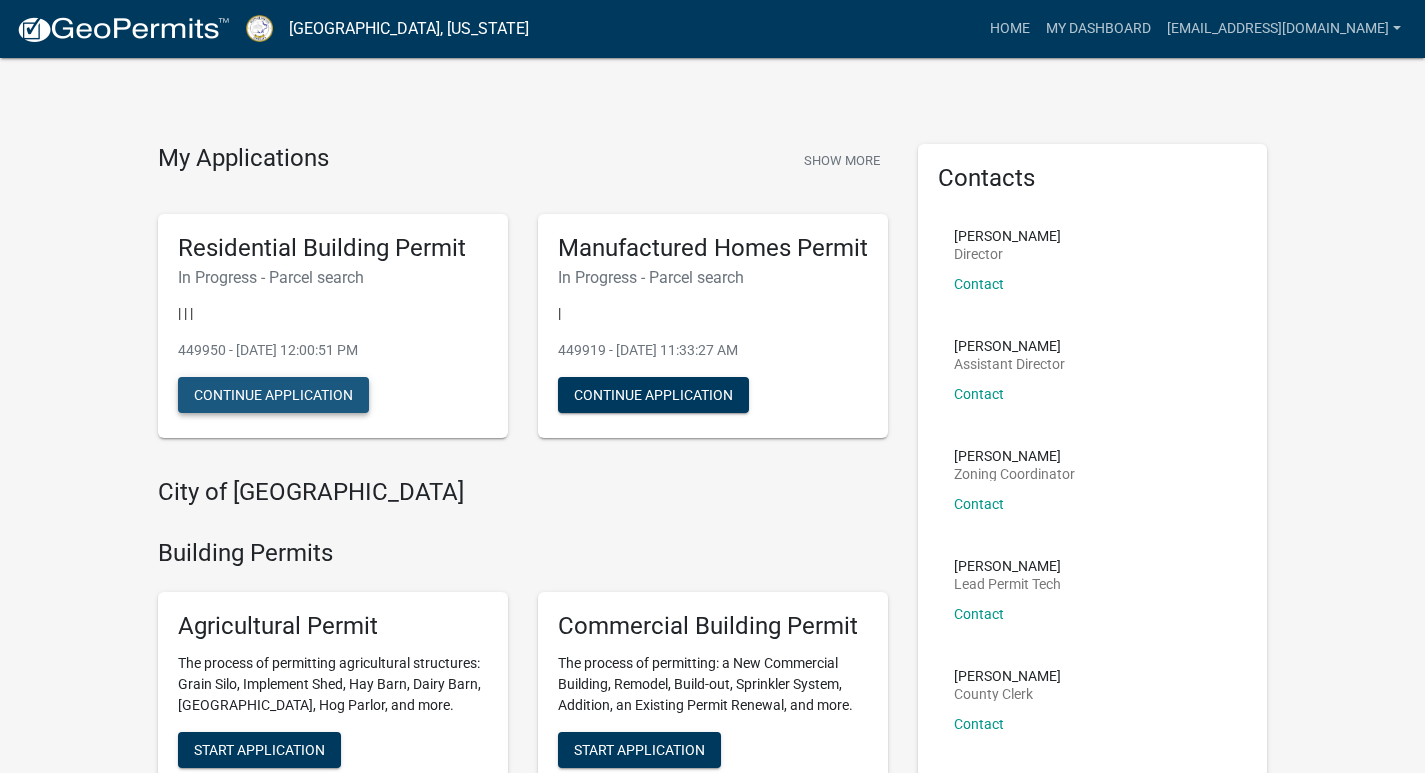 click on "Continue Application" 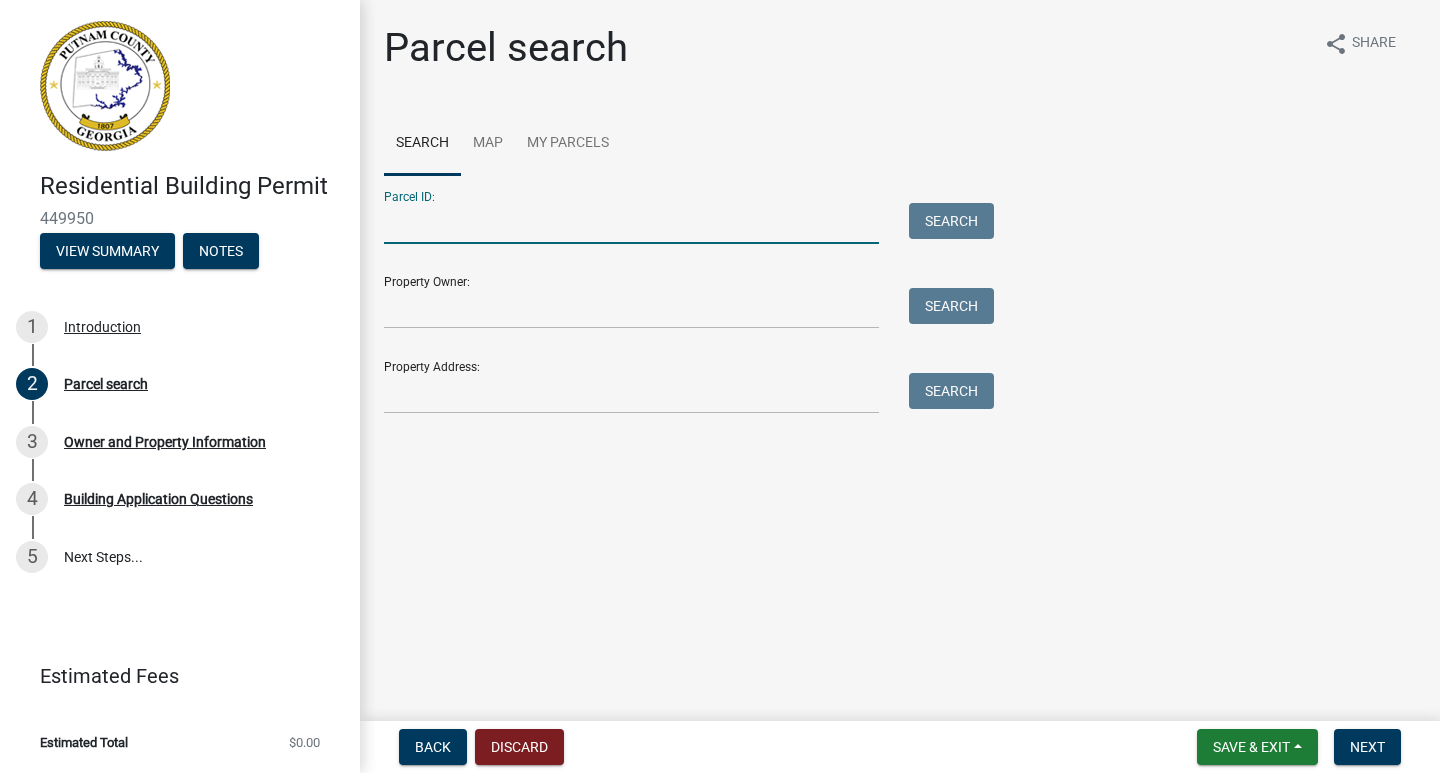 click on "Parcel ID:" at bounding box center [631, 223] 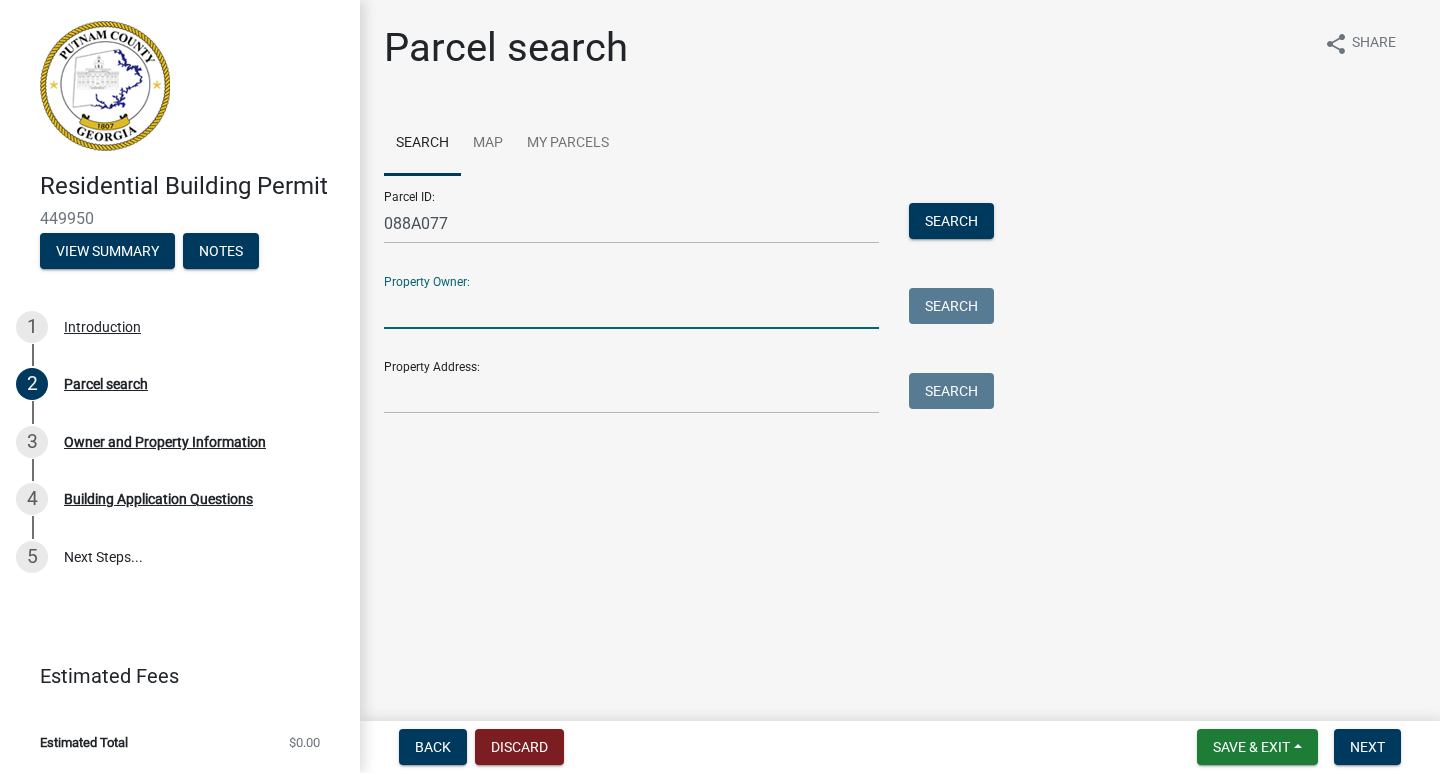 click on "Property Owner:" at bounding box center (631, 308) 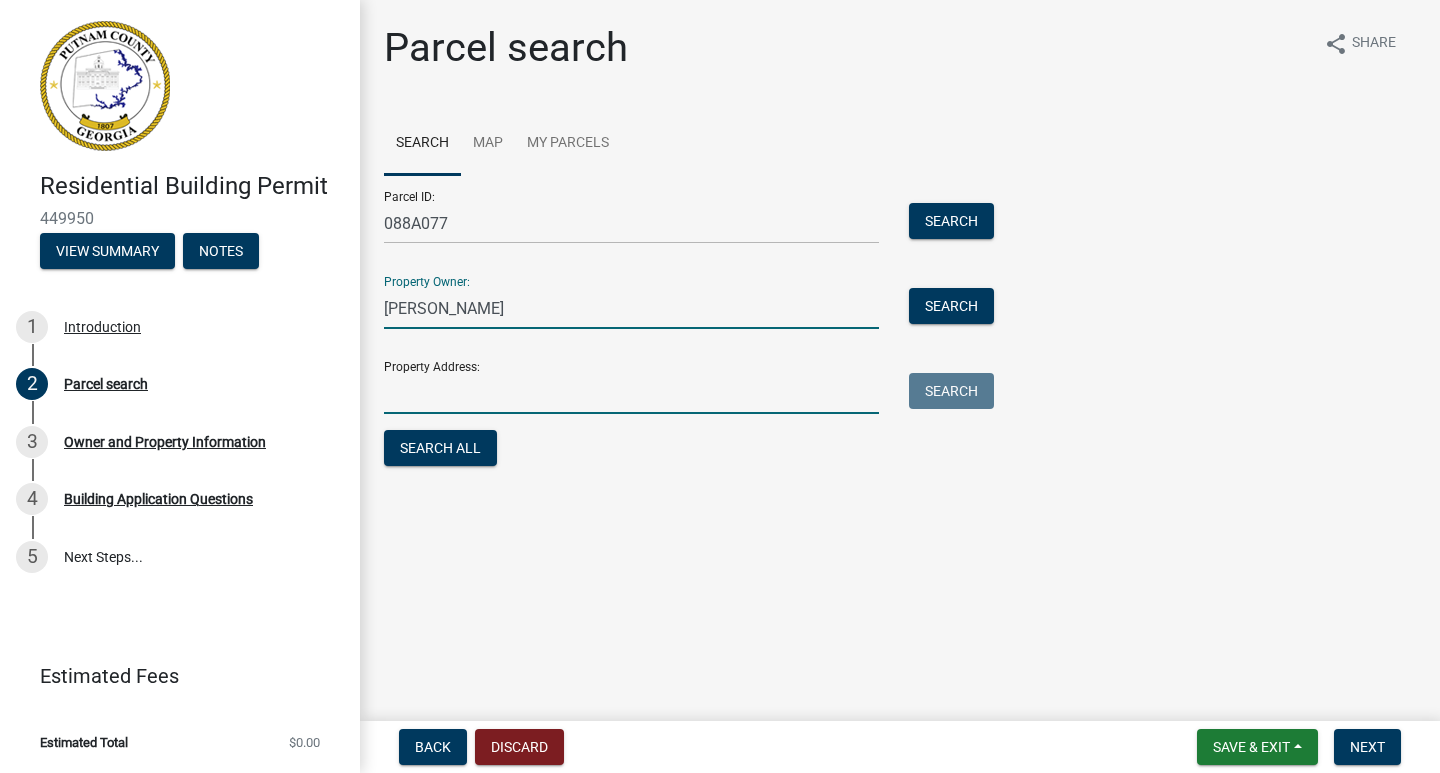 click on "Property Address:" at bounding box center [631, 393] 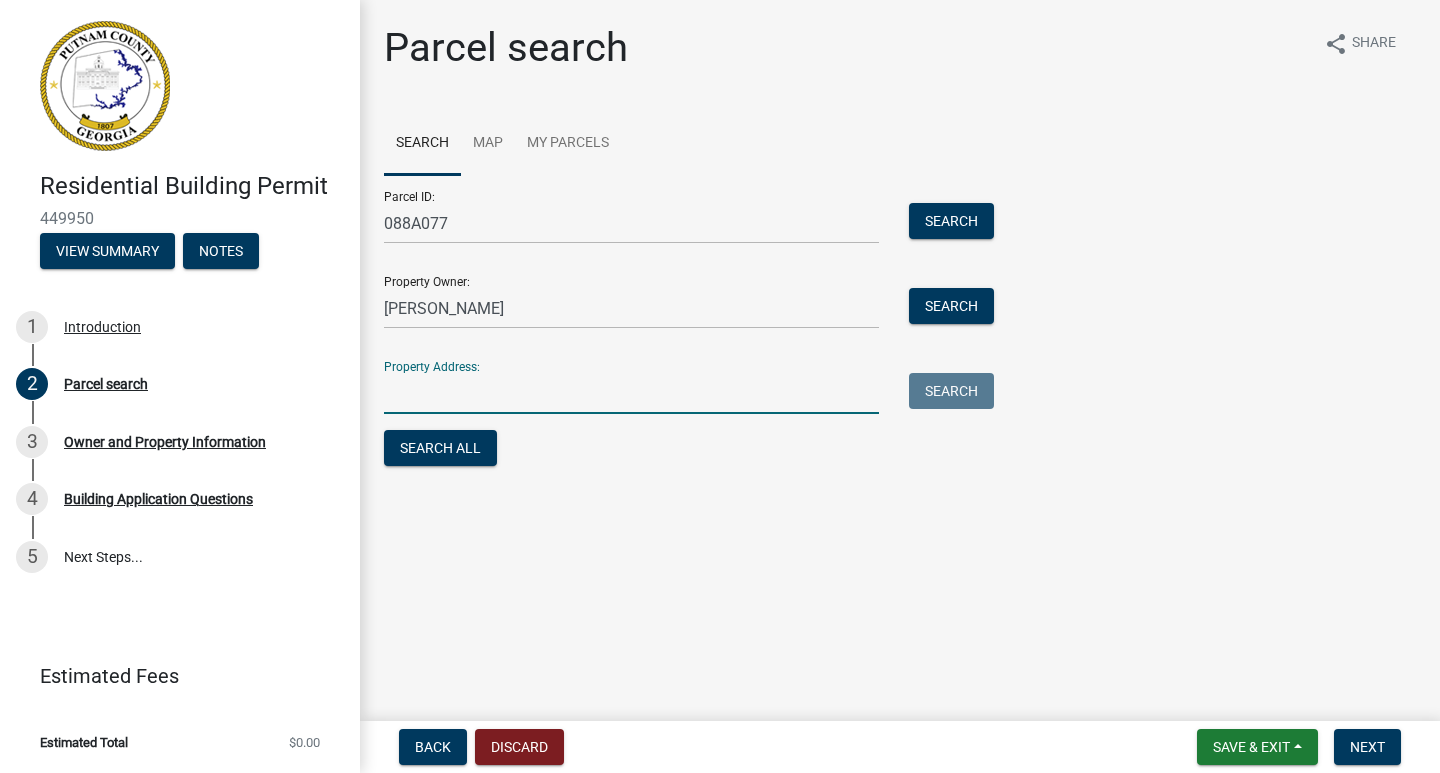 type on "[STREET_ADDRESS]. 31024" 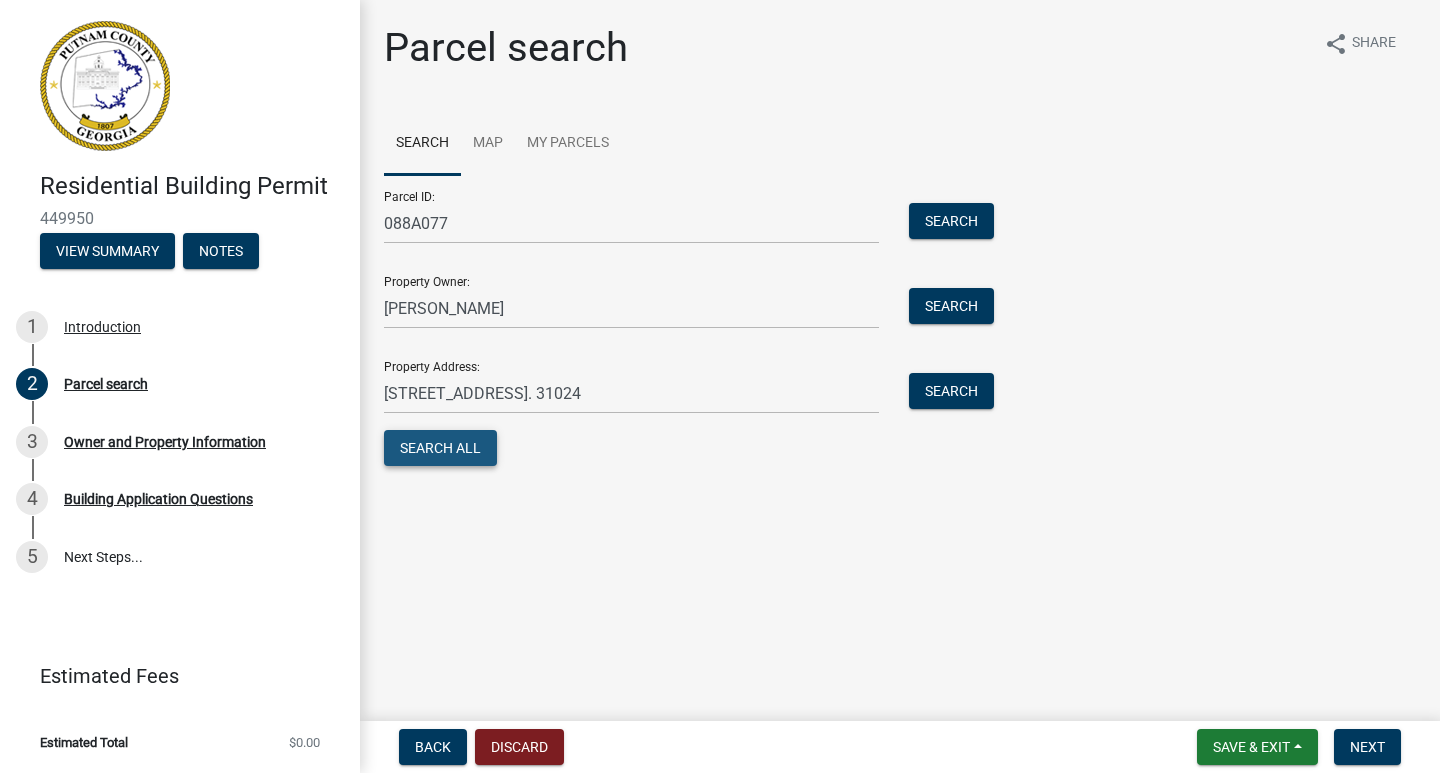 click on "Search All" at bounding box center (440, 448) 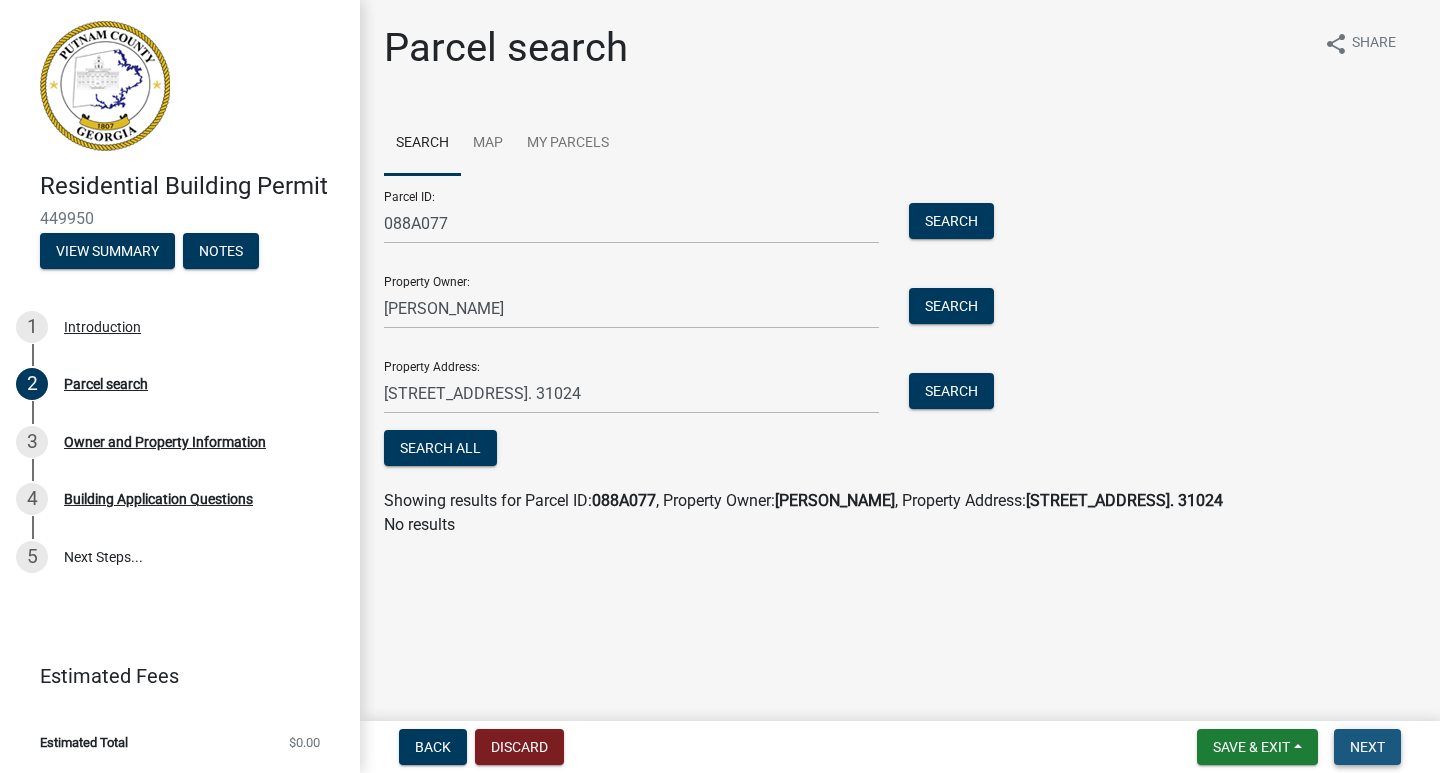 click on "Next" at bounding box center [1367, 747] 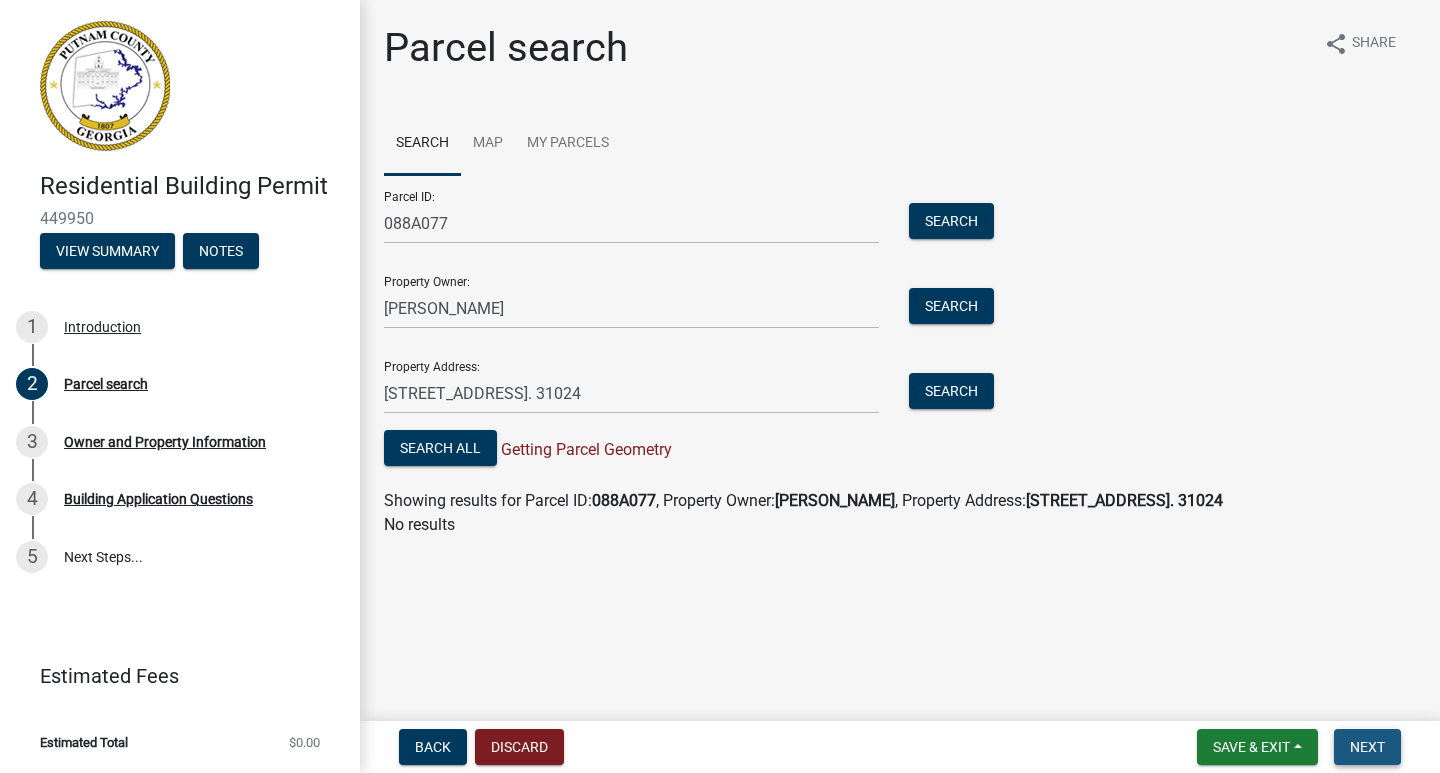 click on "Next" at bounding box center (1367, 747) 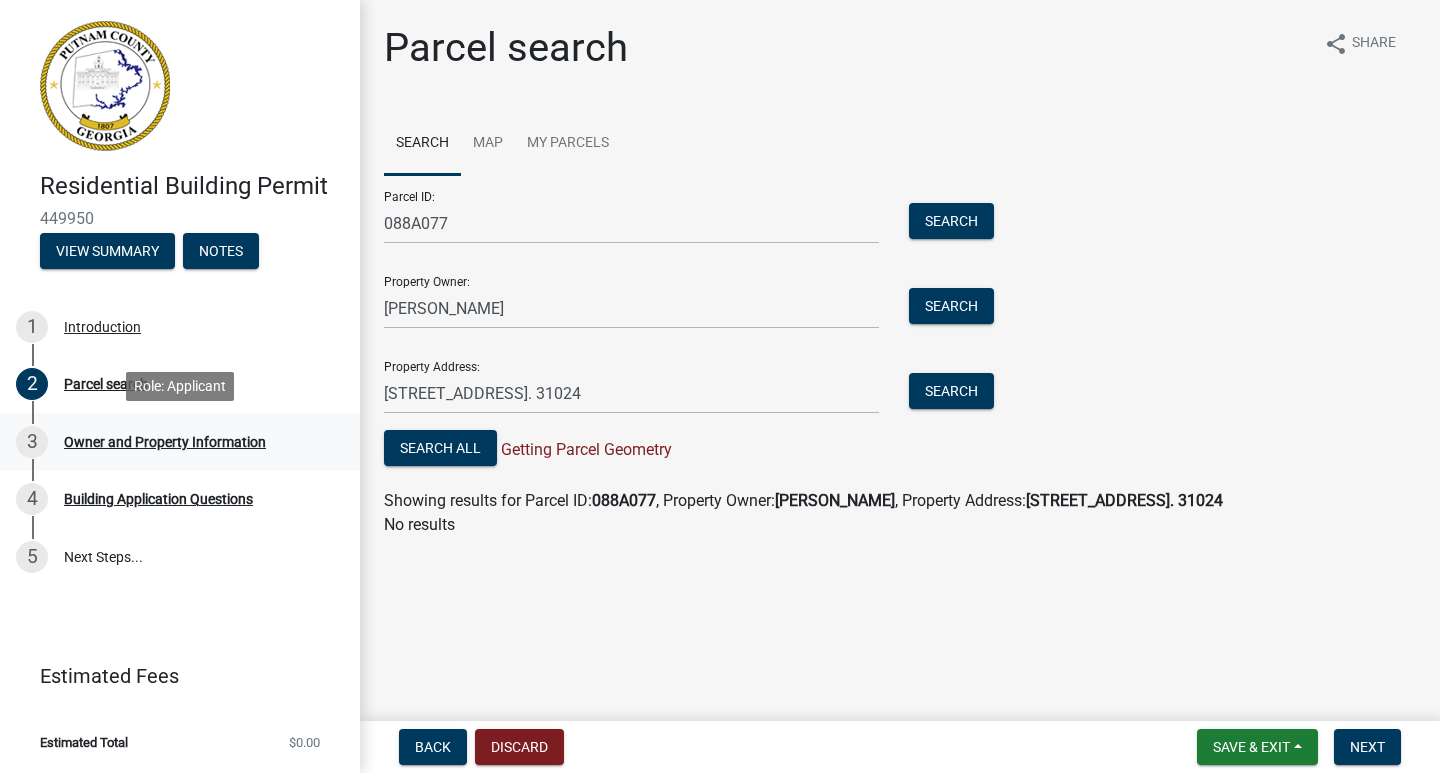 click on "Owner and Property Information" at bounding box center (165, 442) 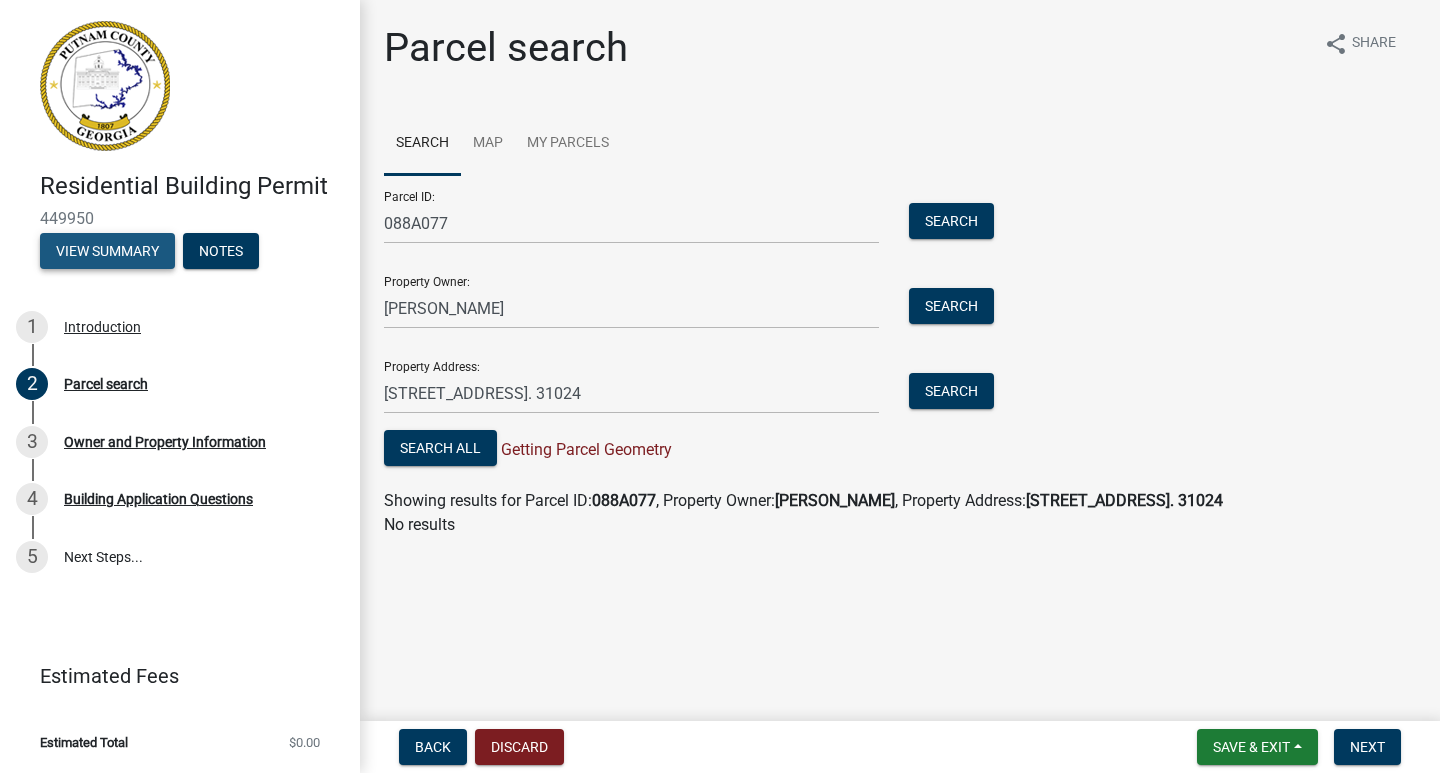 click on "View Summary" at bounding box center (107, 251) 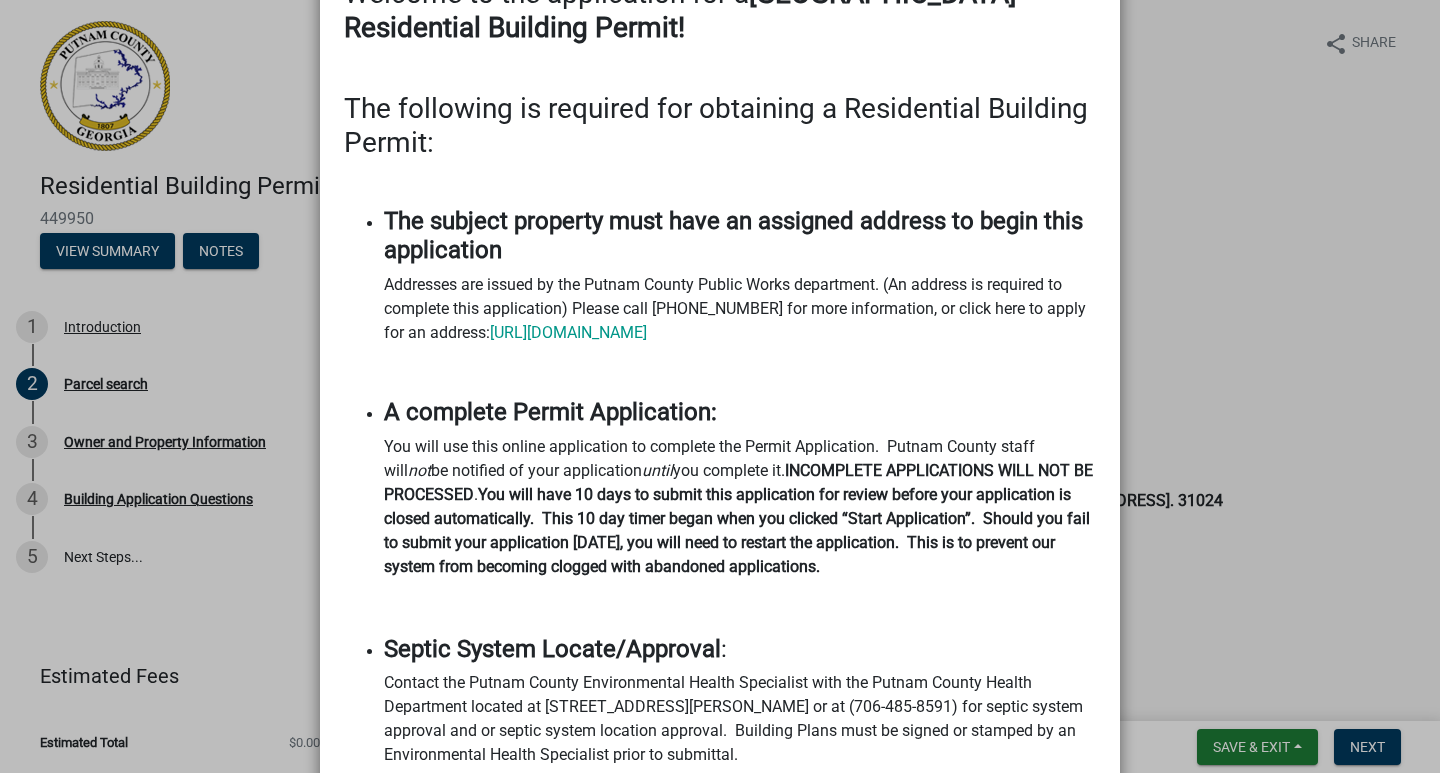 scroll, scrollTop: 255, scrollLeft: 0, axis: vertical 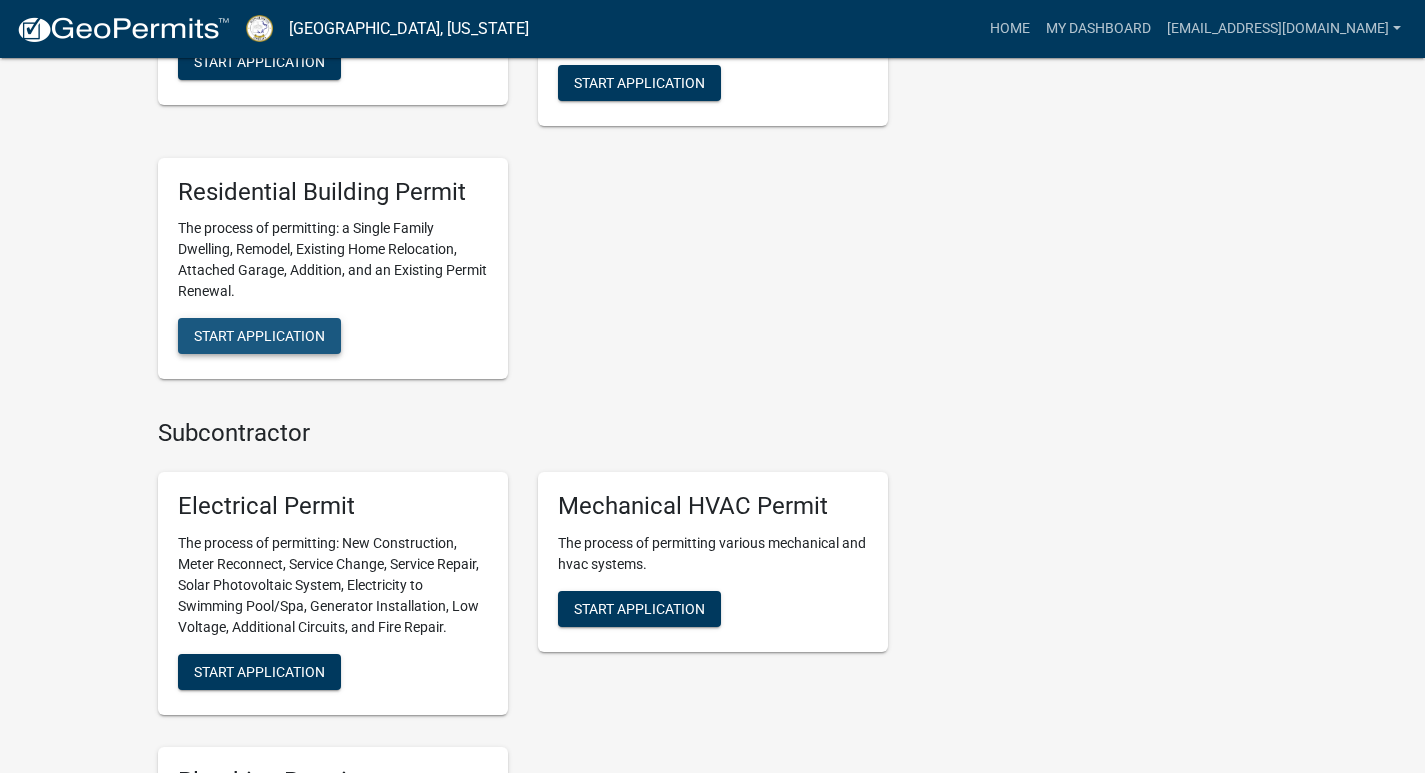 click on "Start Application" at bounding box center [259, 336] 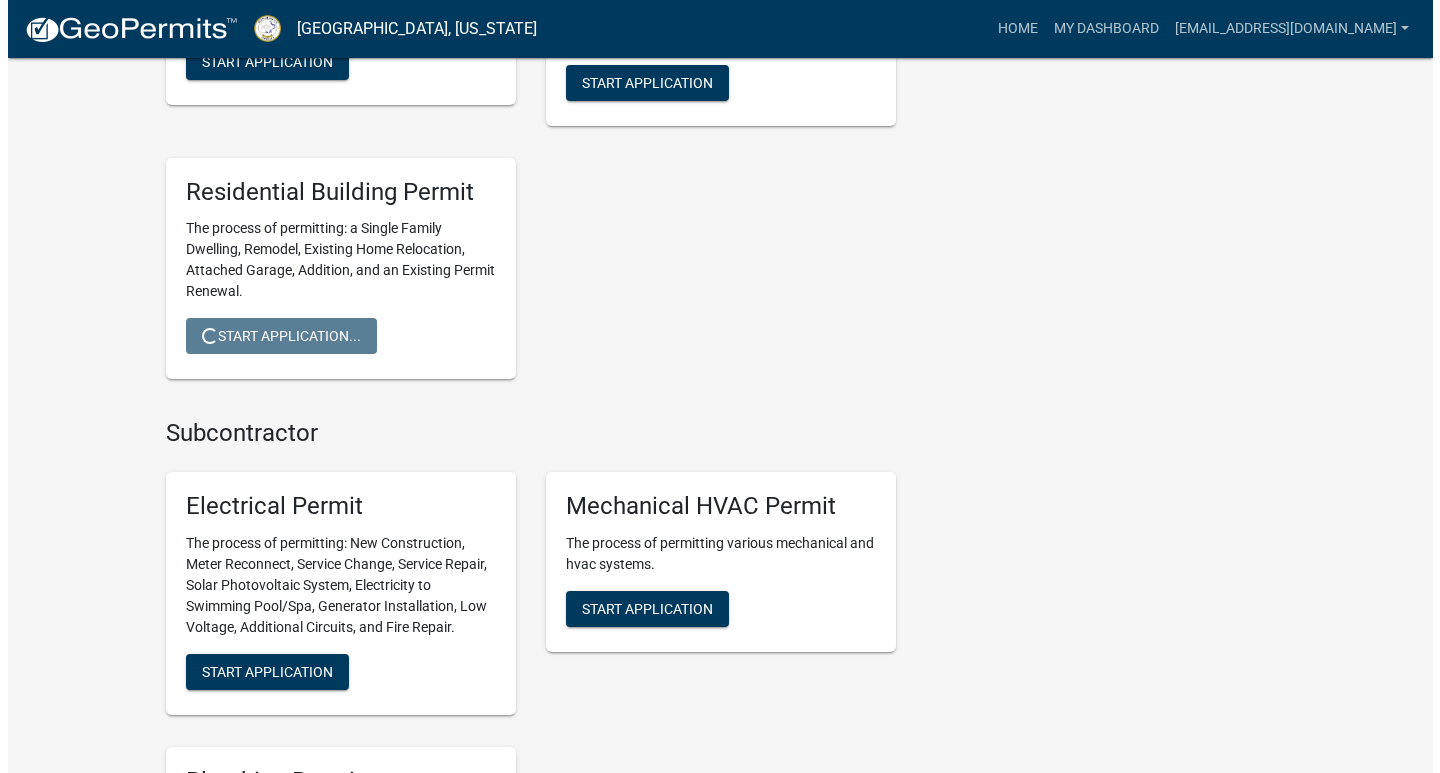 scroll, scrollTop: 0, scrollLeft: 0, axis: both 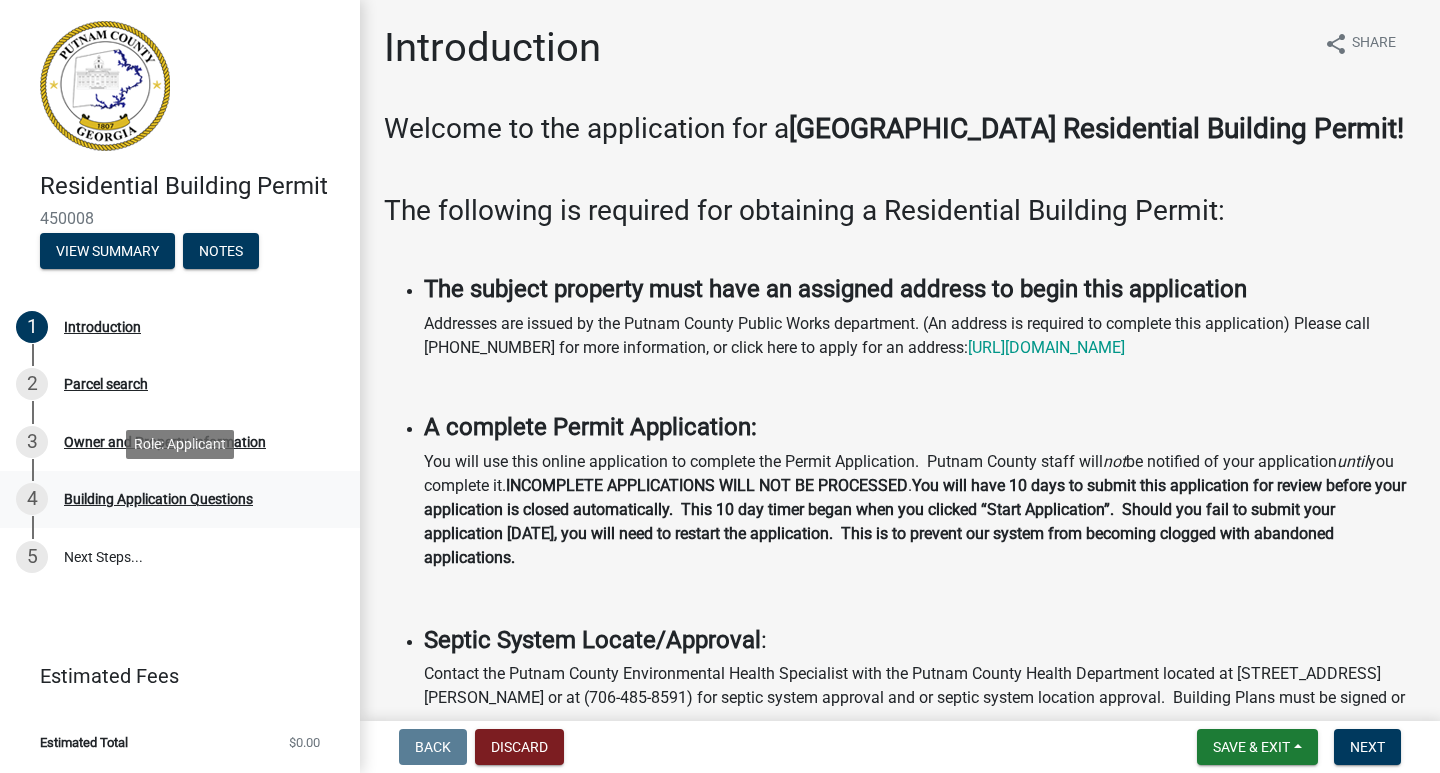 click on "Building Application Questions" at bounding box center (158, 499) 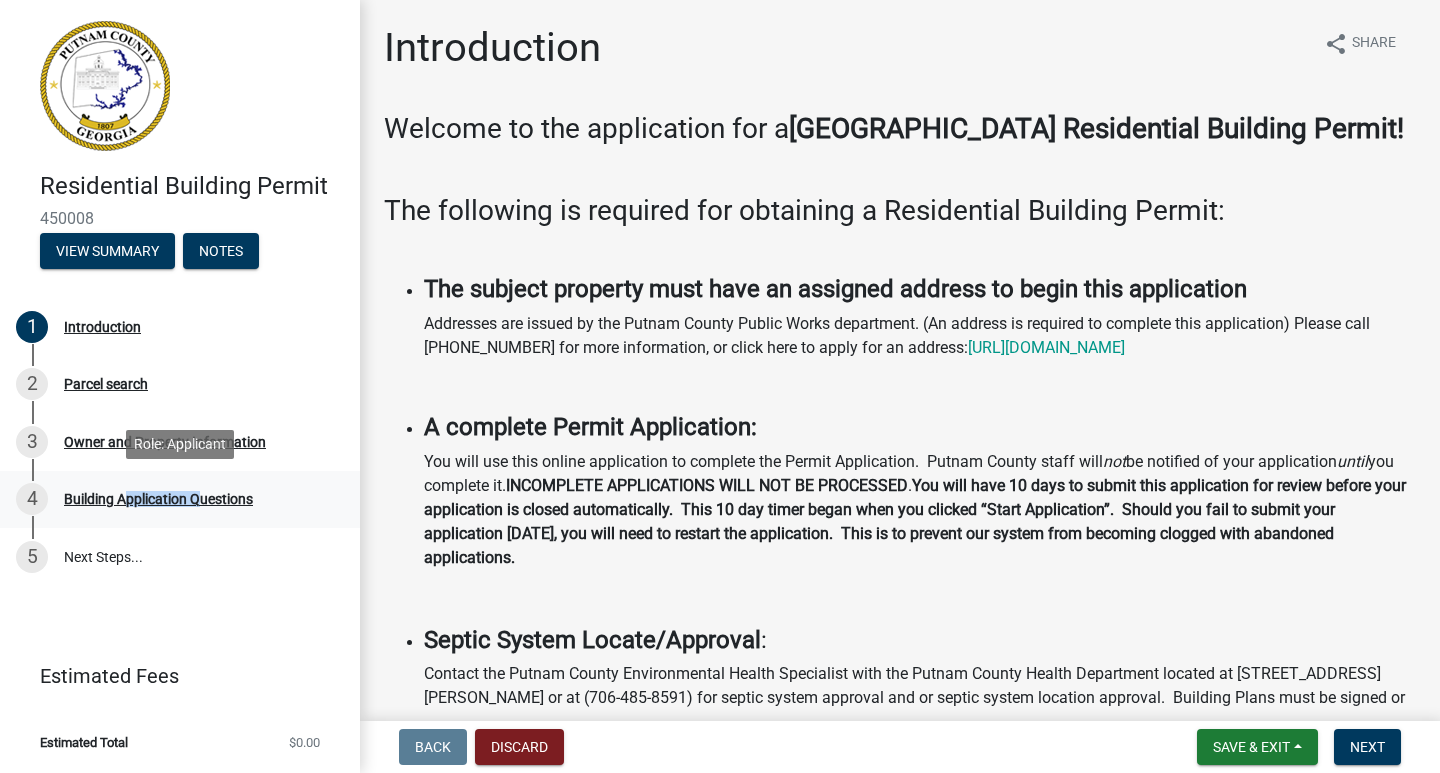 click on "Building Application Questions" at bounding box center [158, 499] 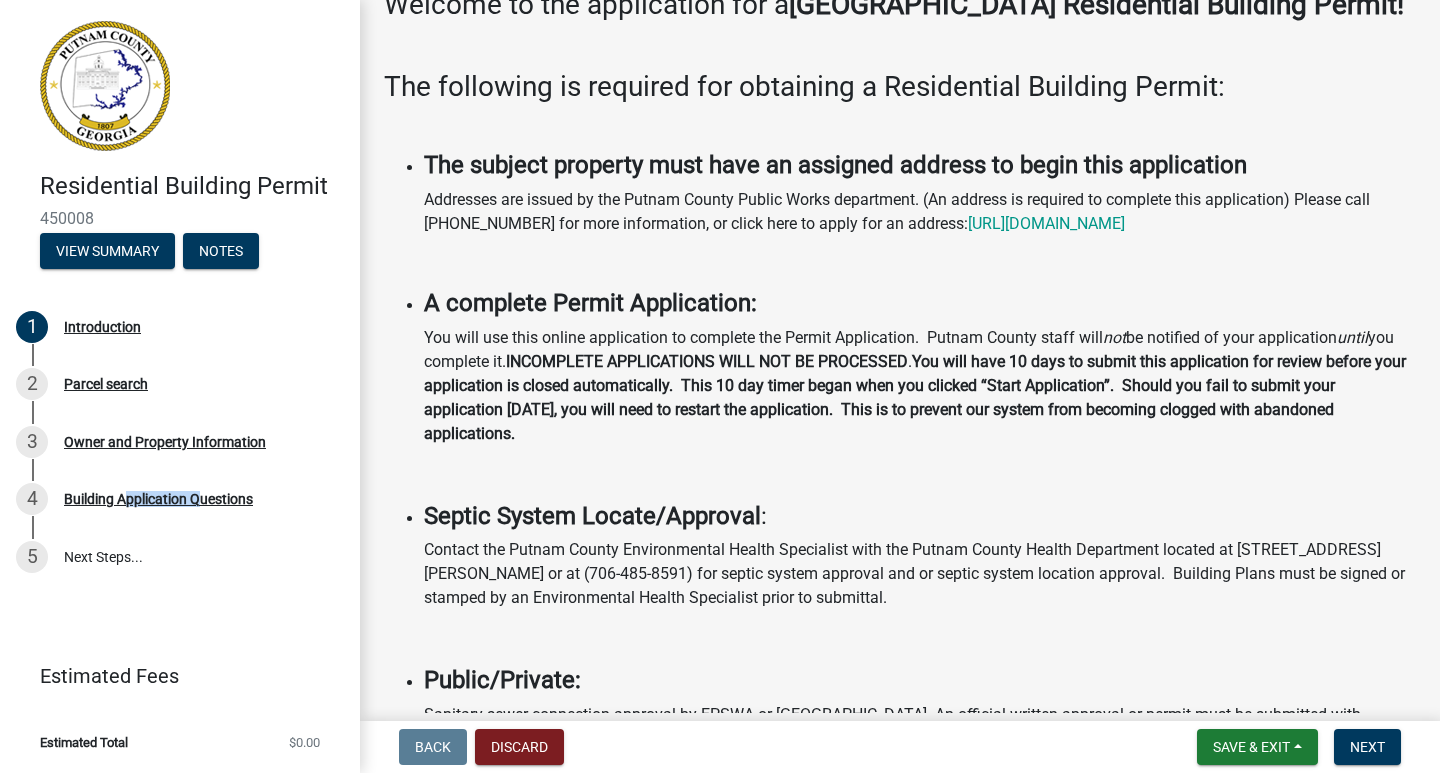 scroll, scrollTop: 0, scrollLeft: 0, axis: both 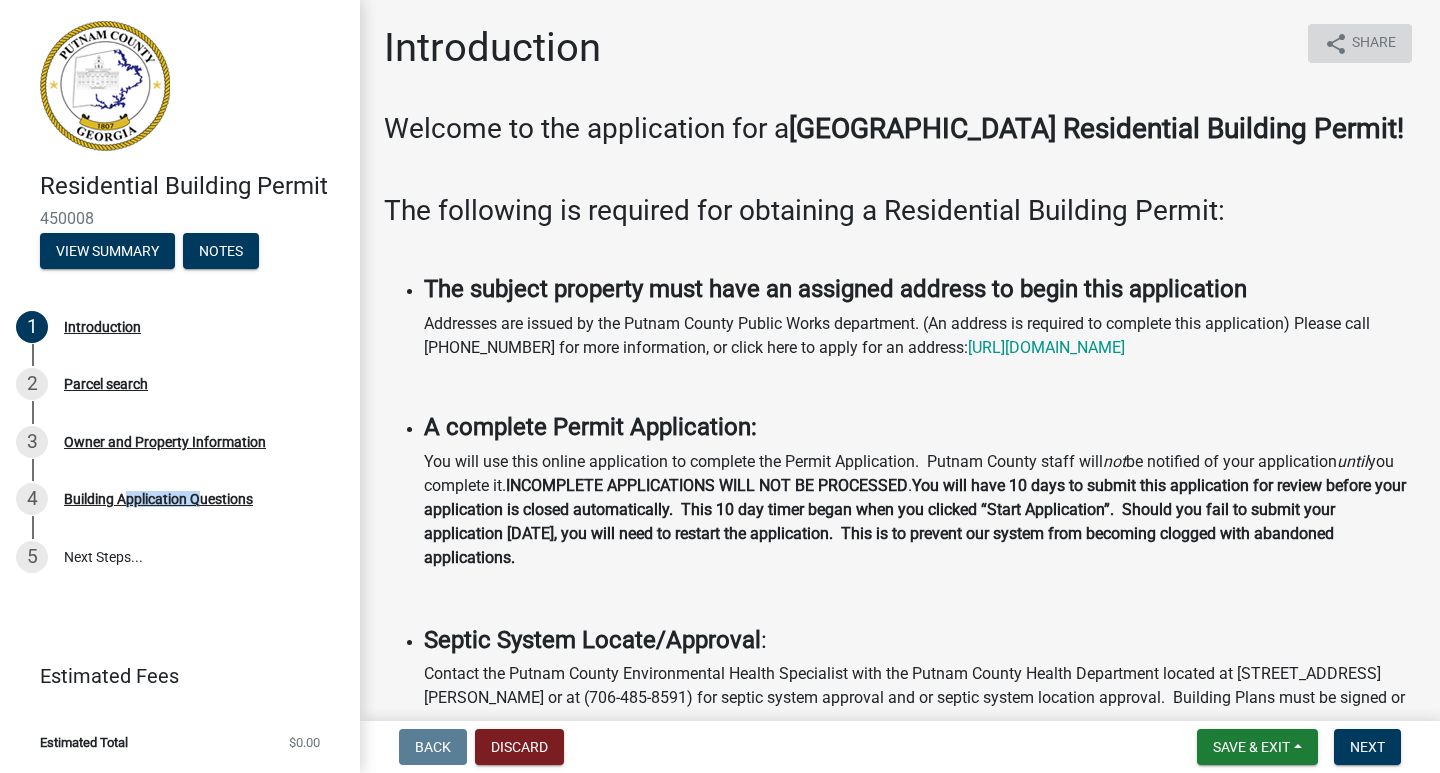 click on "Share" 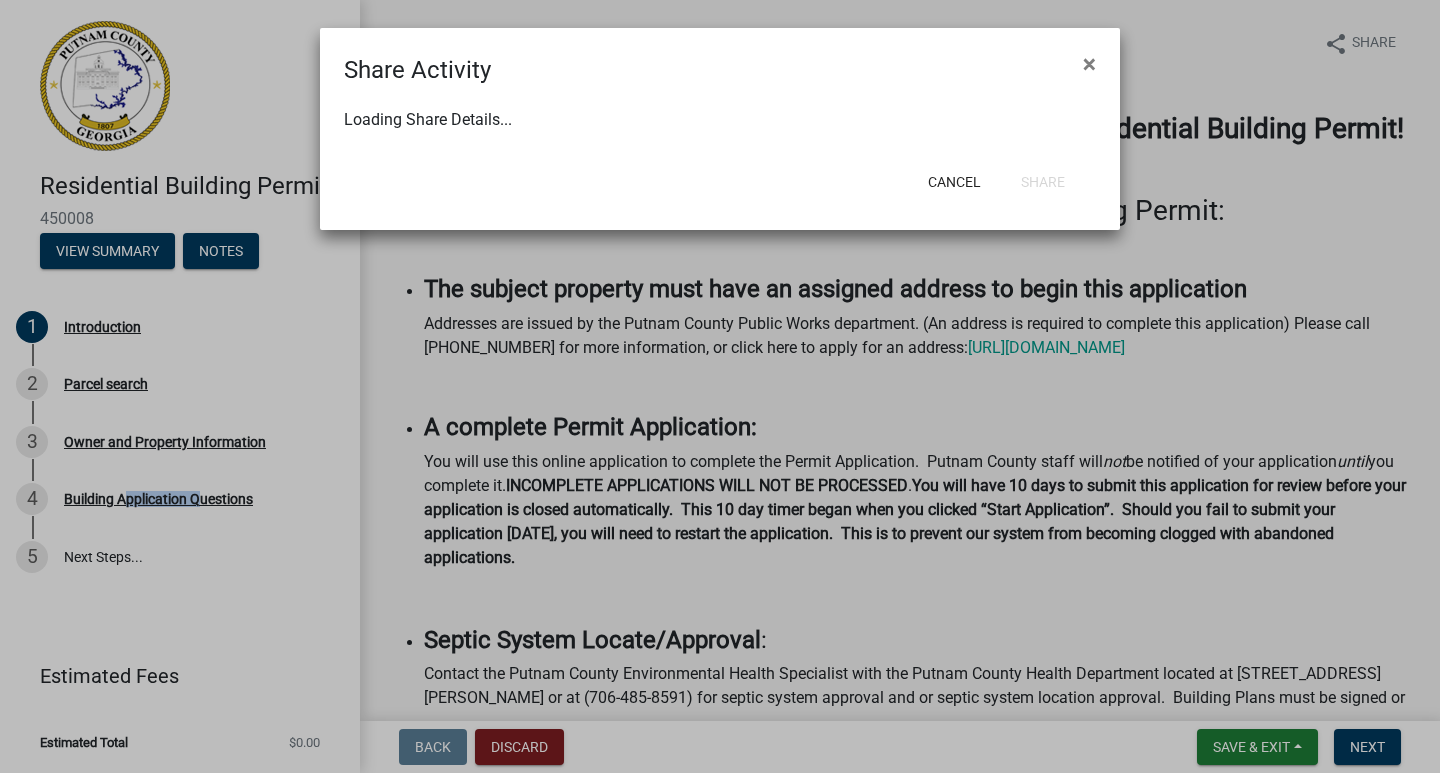 select on "1" 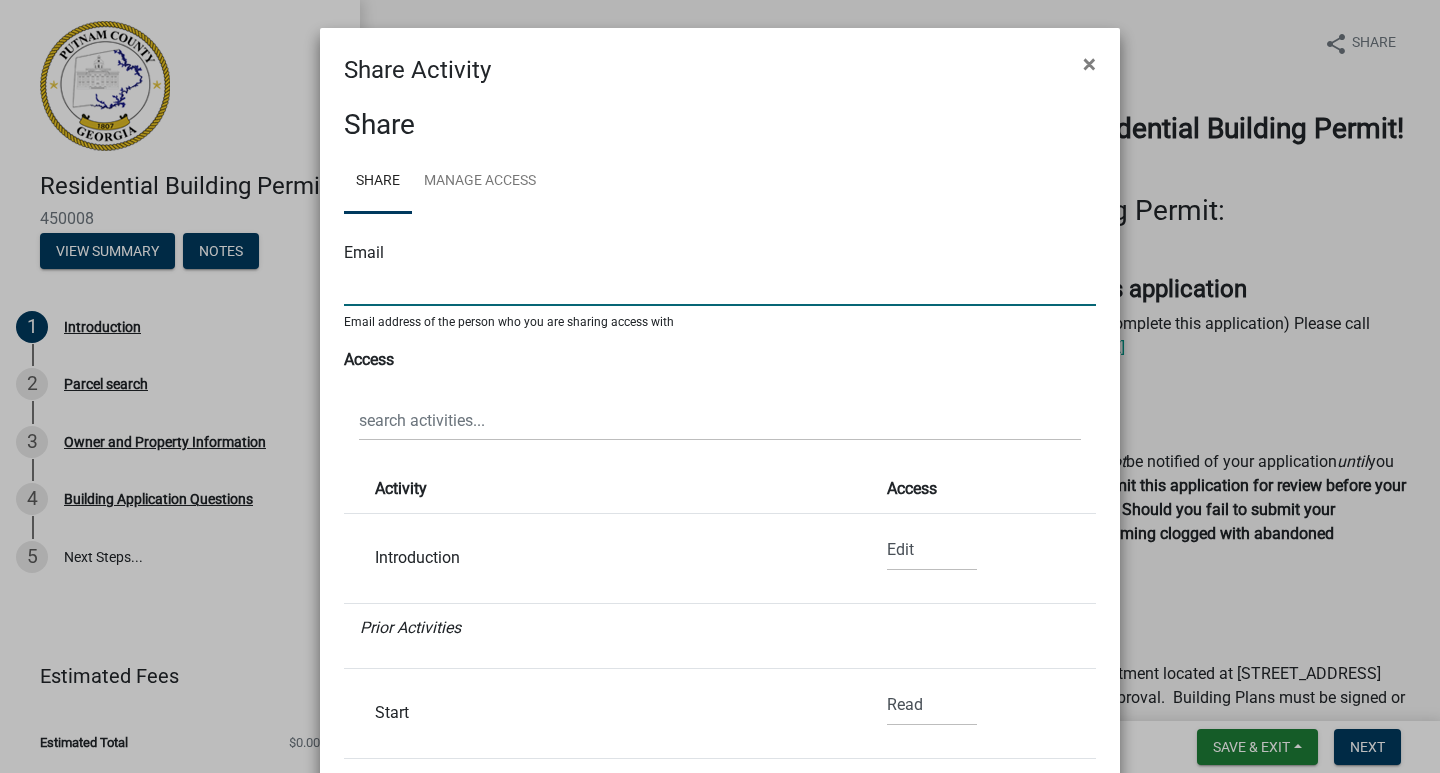 click at bounding box center [720, 285] 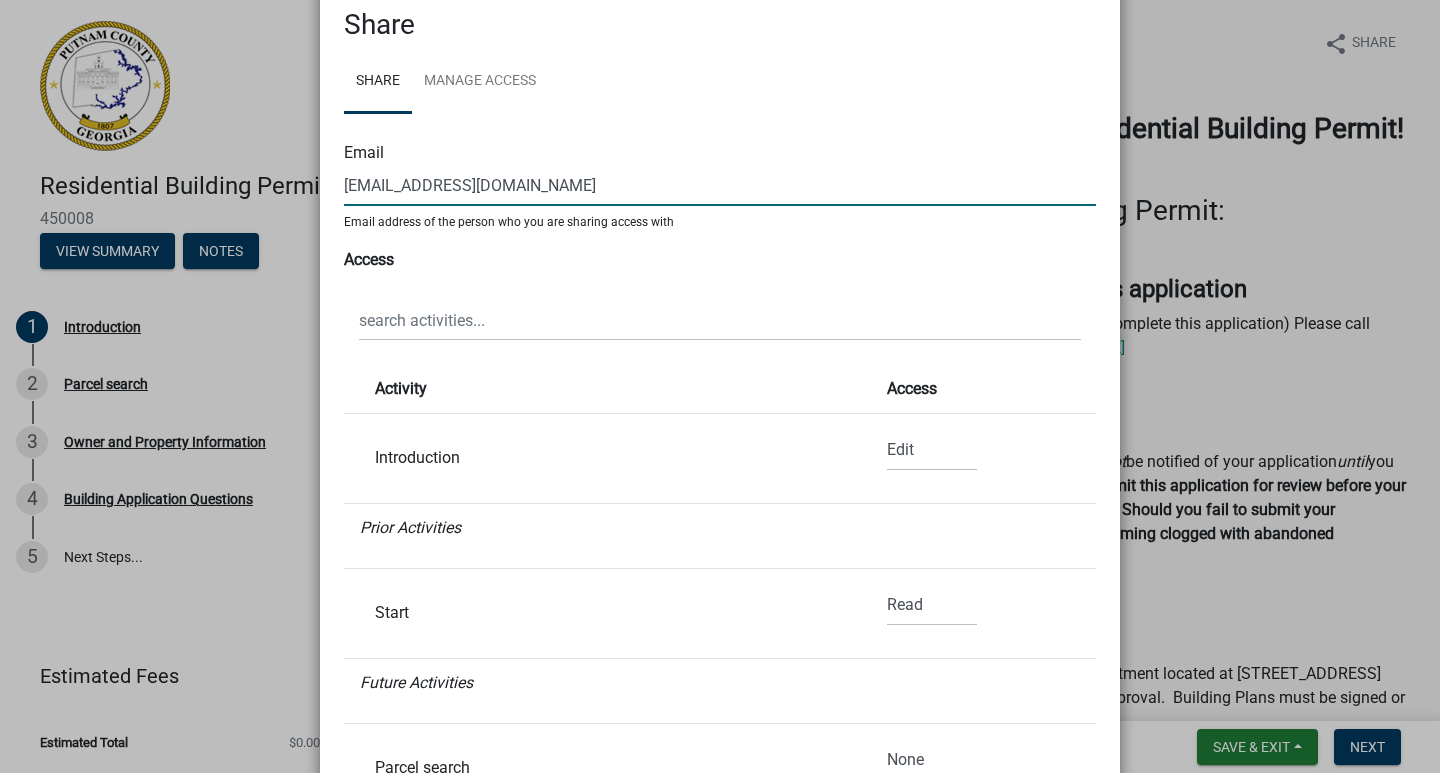 scroll, scrollTop: 100, scrollLeft: 0, axis: vertical 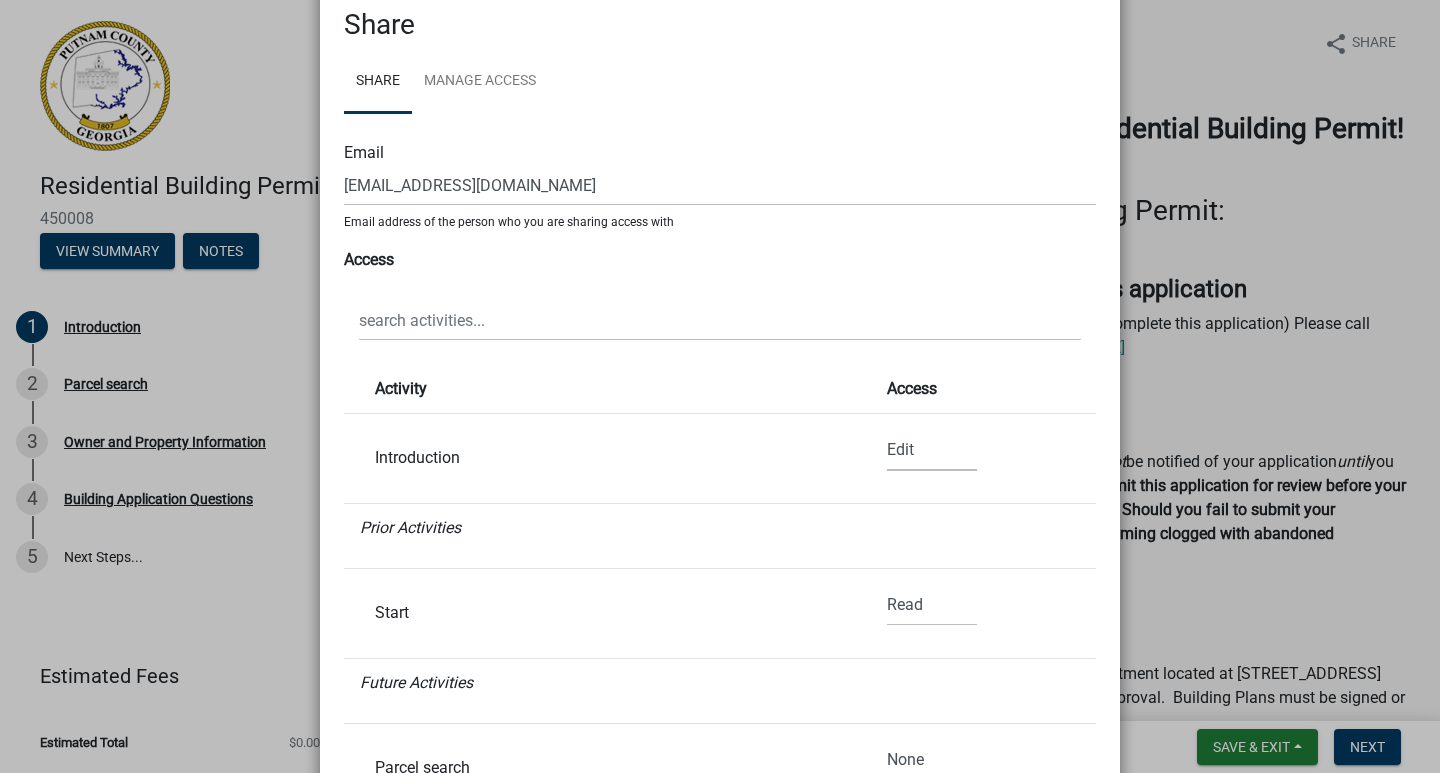 click on "None Read Edit" at bounding box center (932, 450) 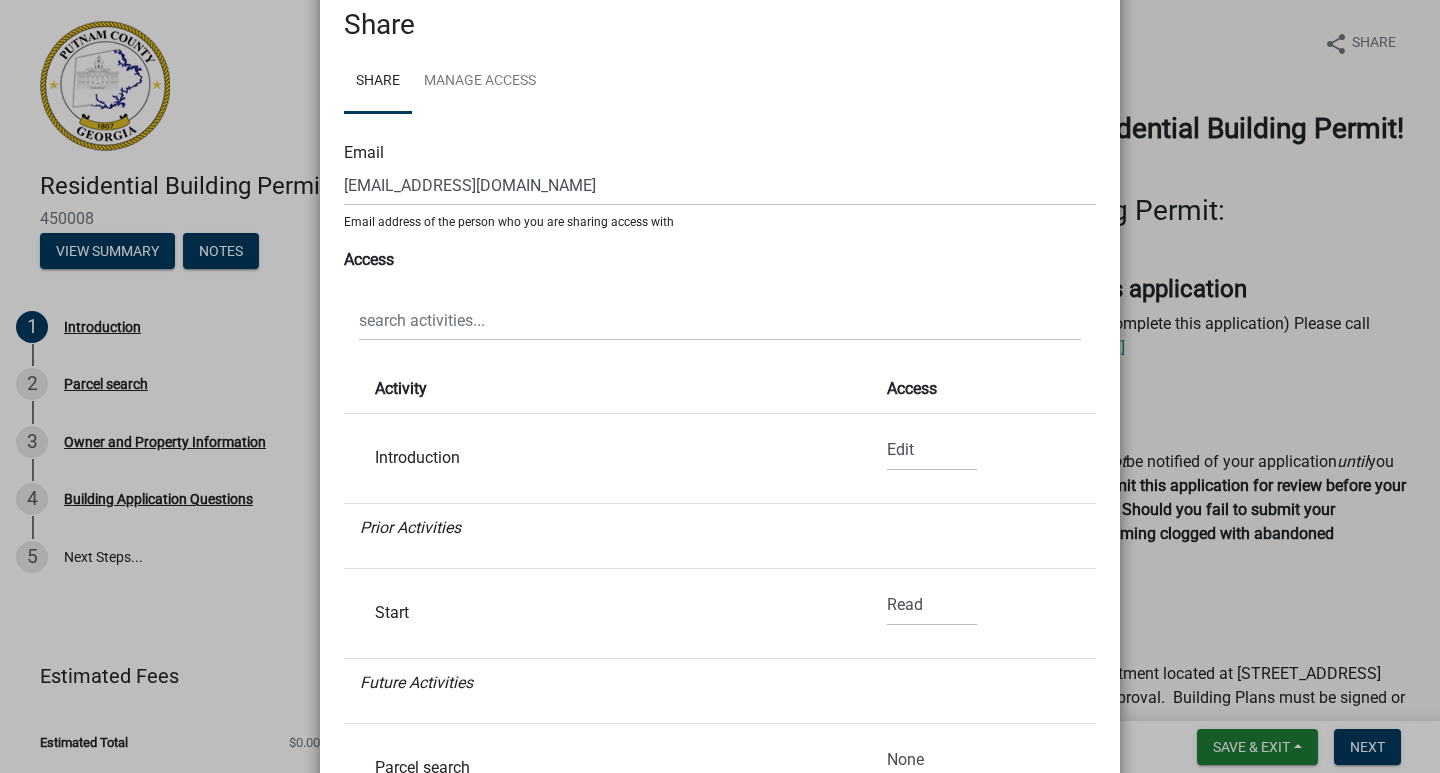 click on "Introduction  None Read Edit" at bounding box center [720, 459] 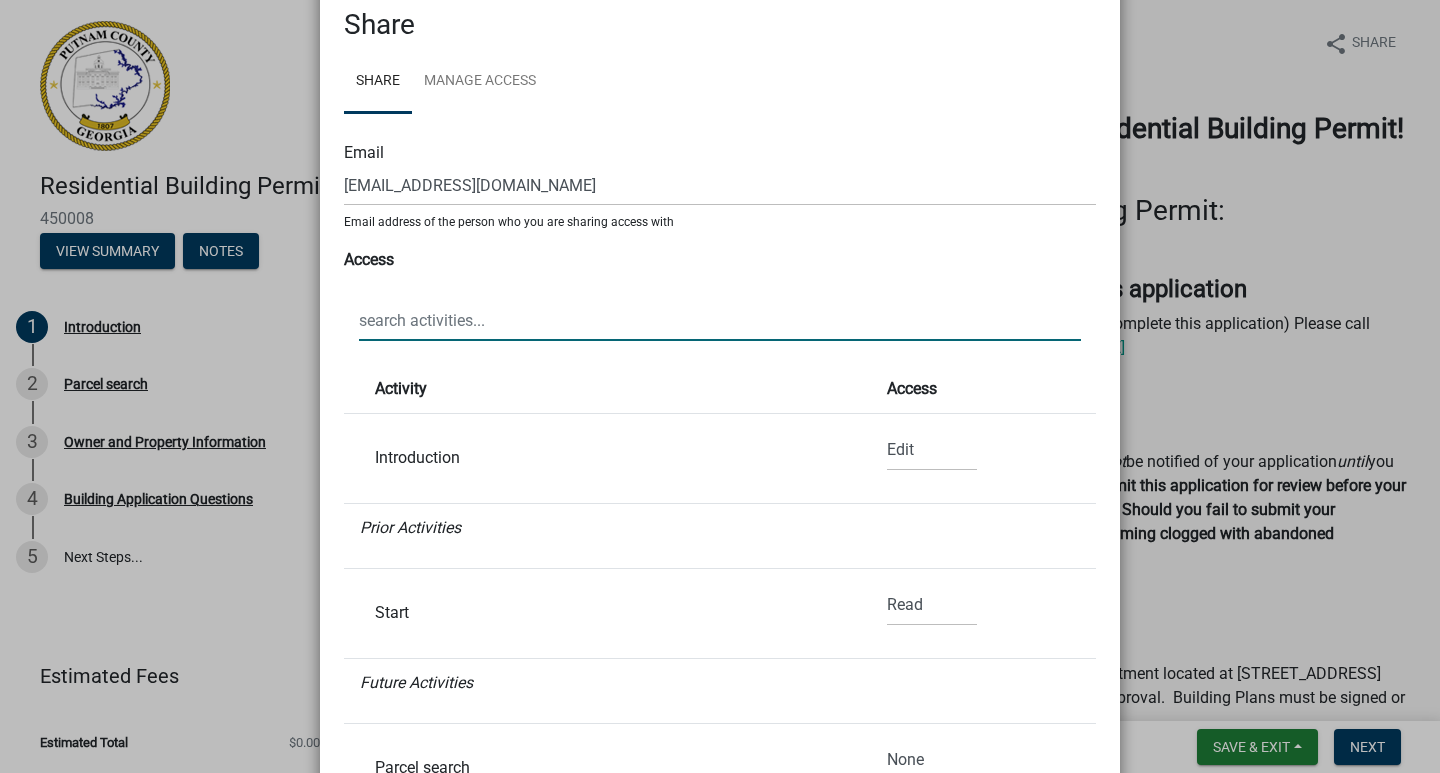 click at bounding box center (720, 320) 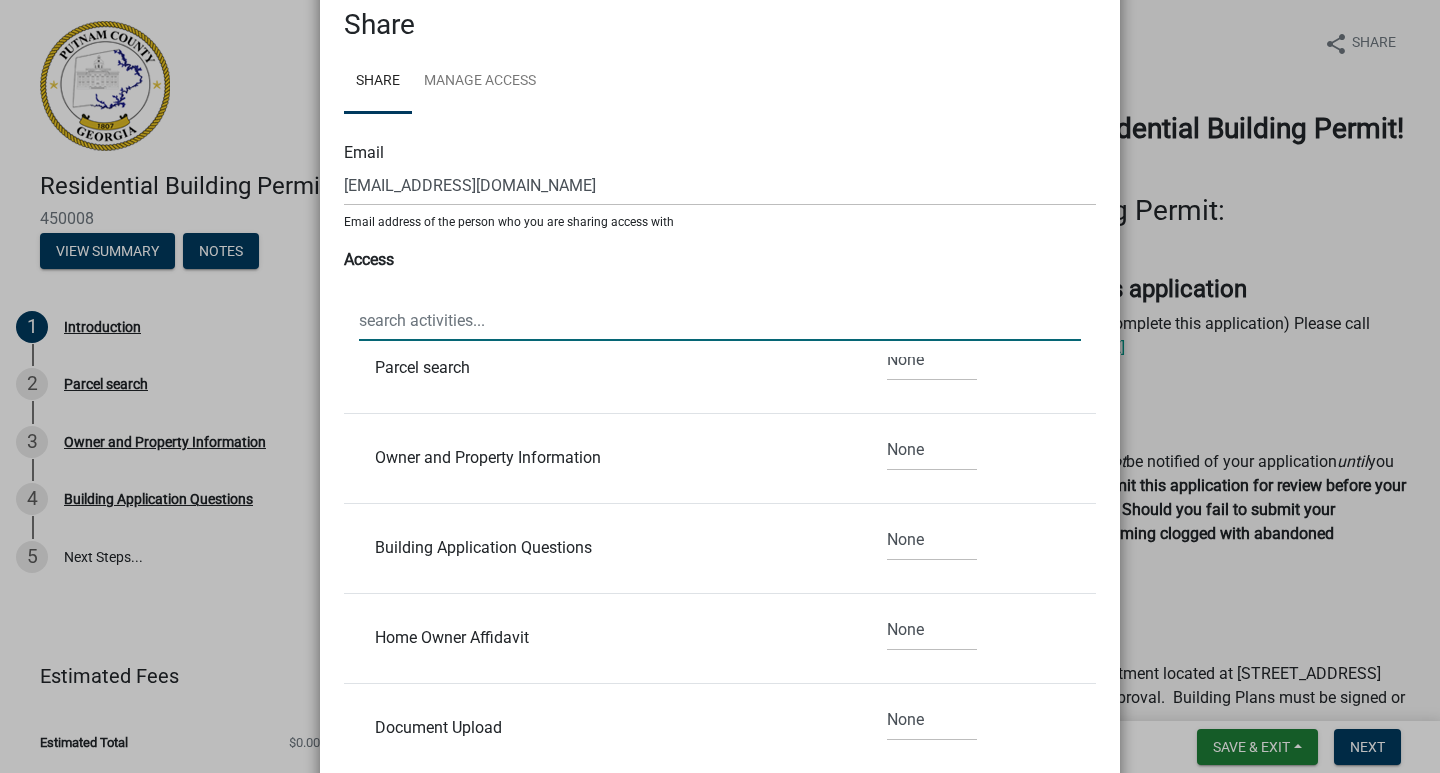 scroll, scrollTop: 500, scrollLeft: 0, axis: vertical 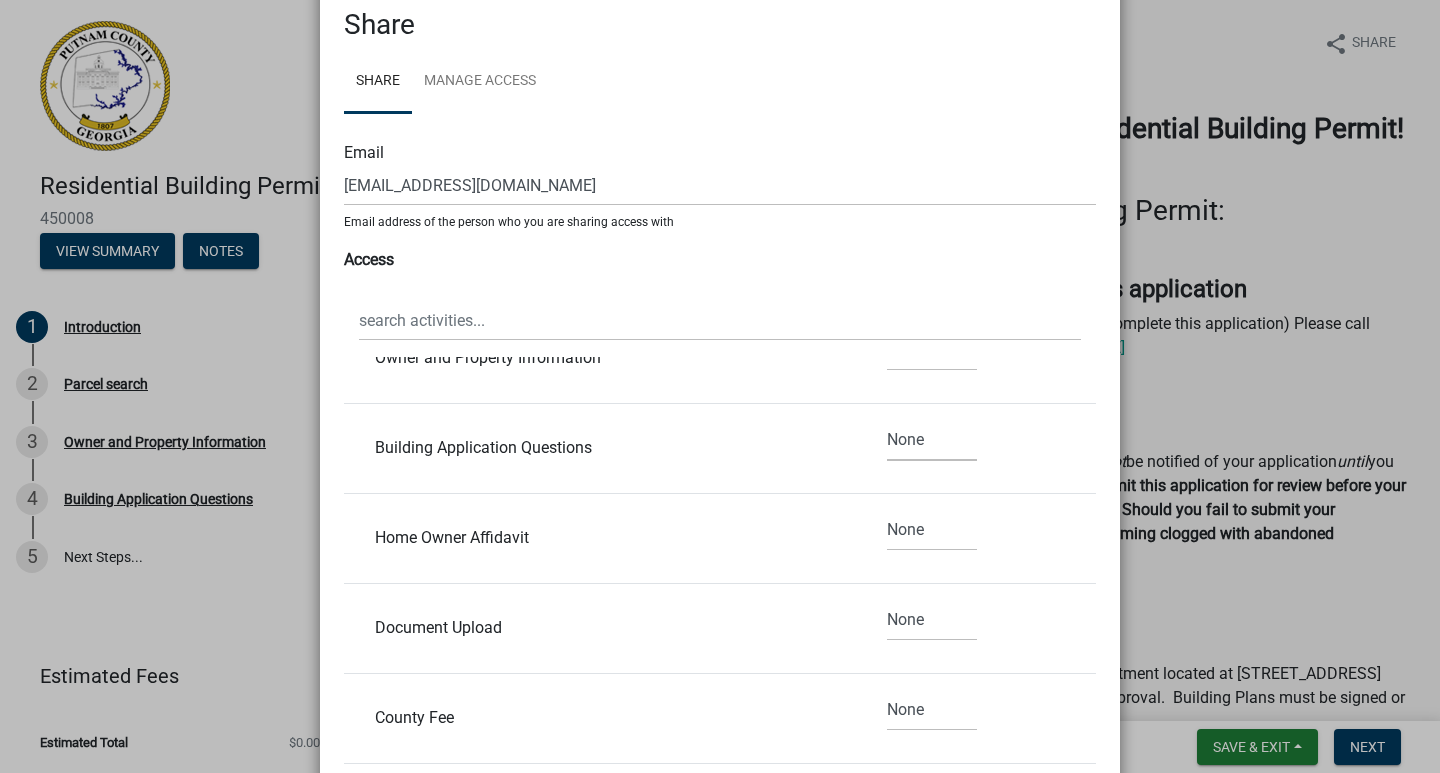click on "None Read Edit" at bounding box center (932, 440) 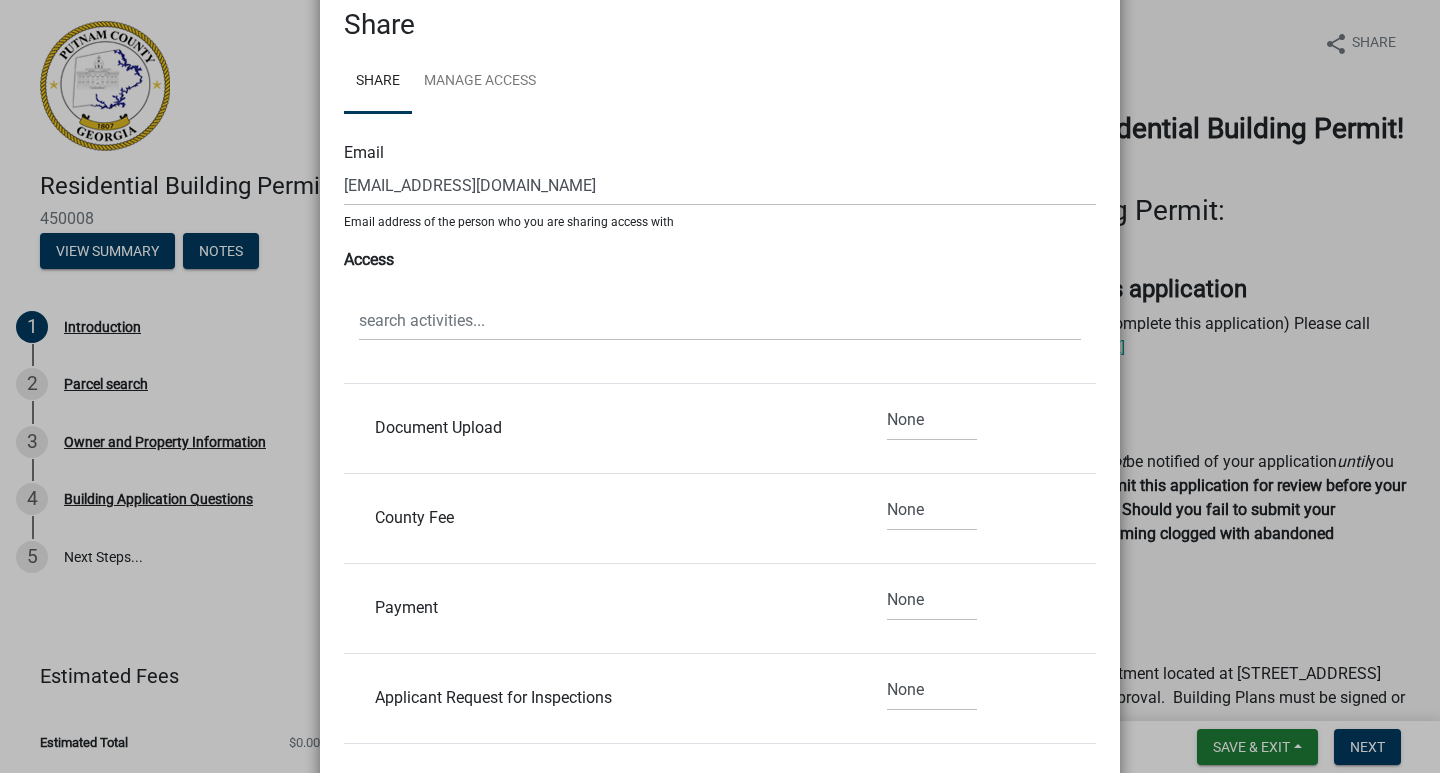 scroll, scrollTop: 600, scrollLeft: 0, axis: vertical 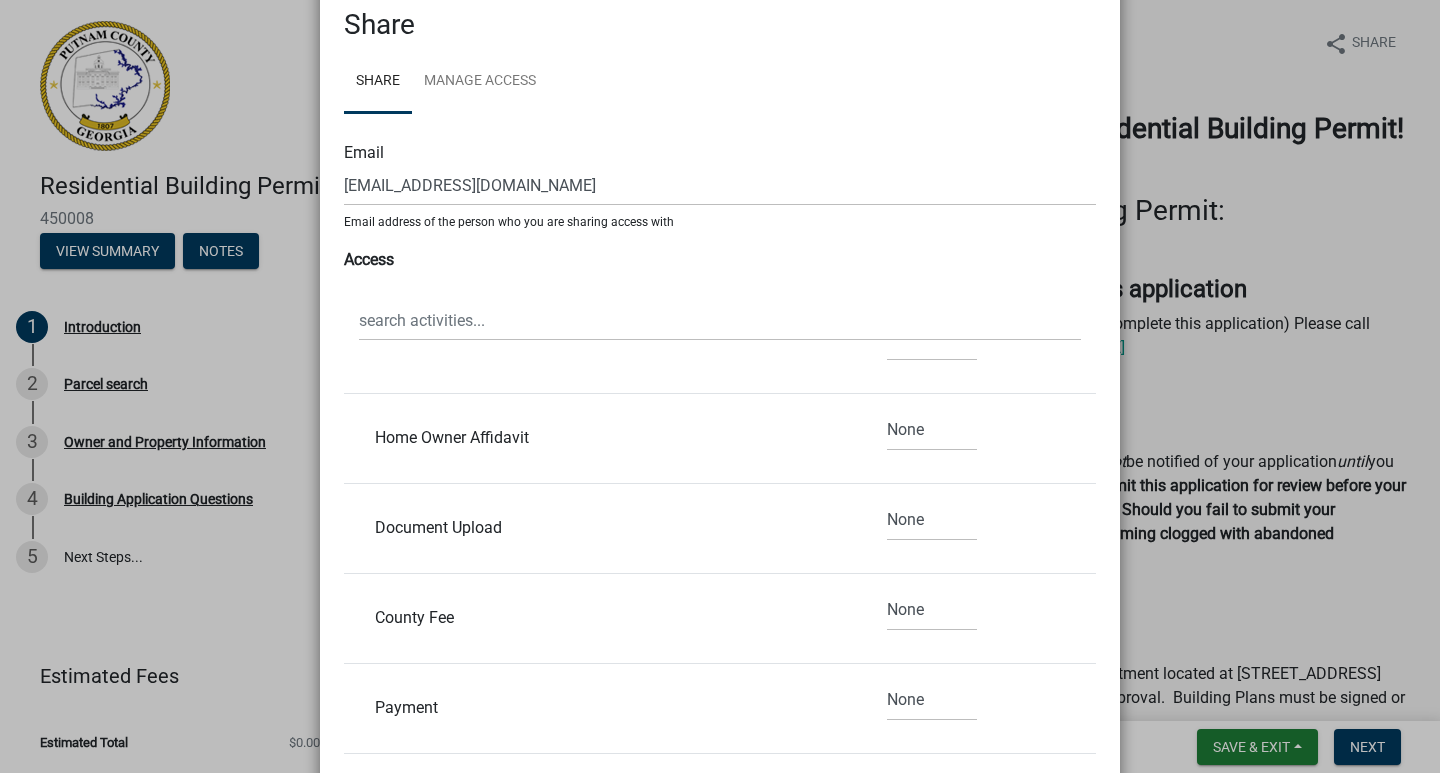 click on "Document Upload" at bounding box center (600, 528) 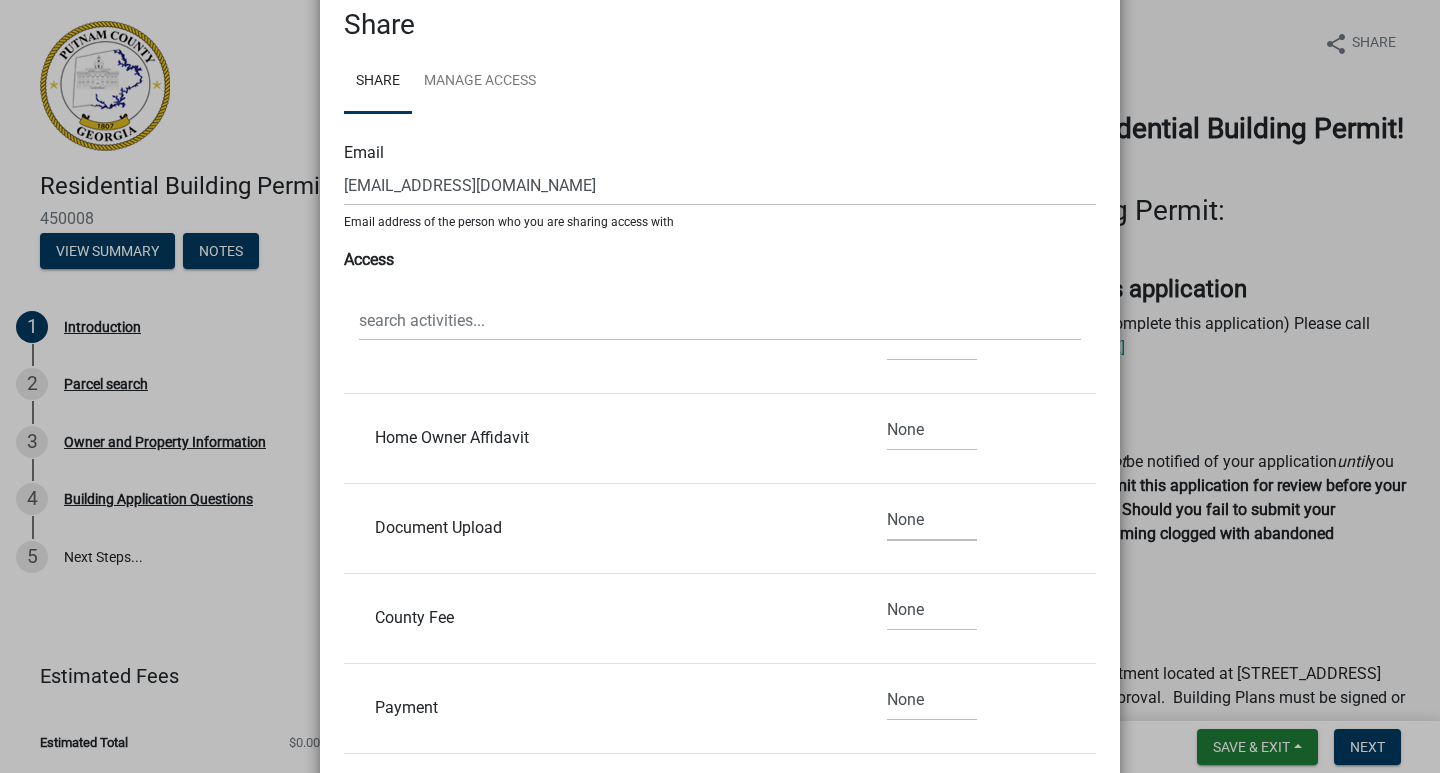 click on "None Read Edit" at bounding box center (932, 520) 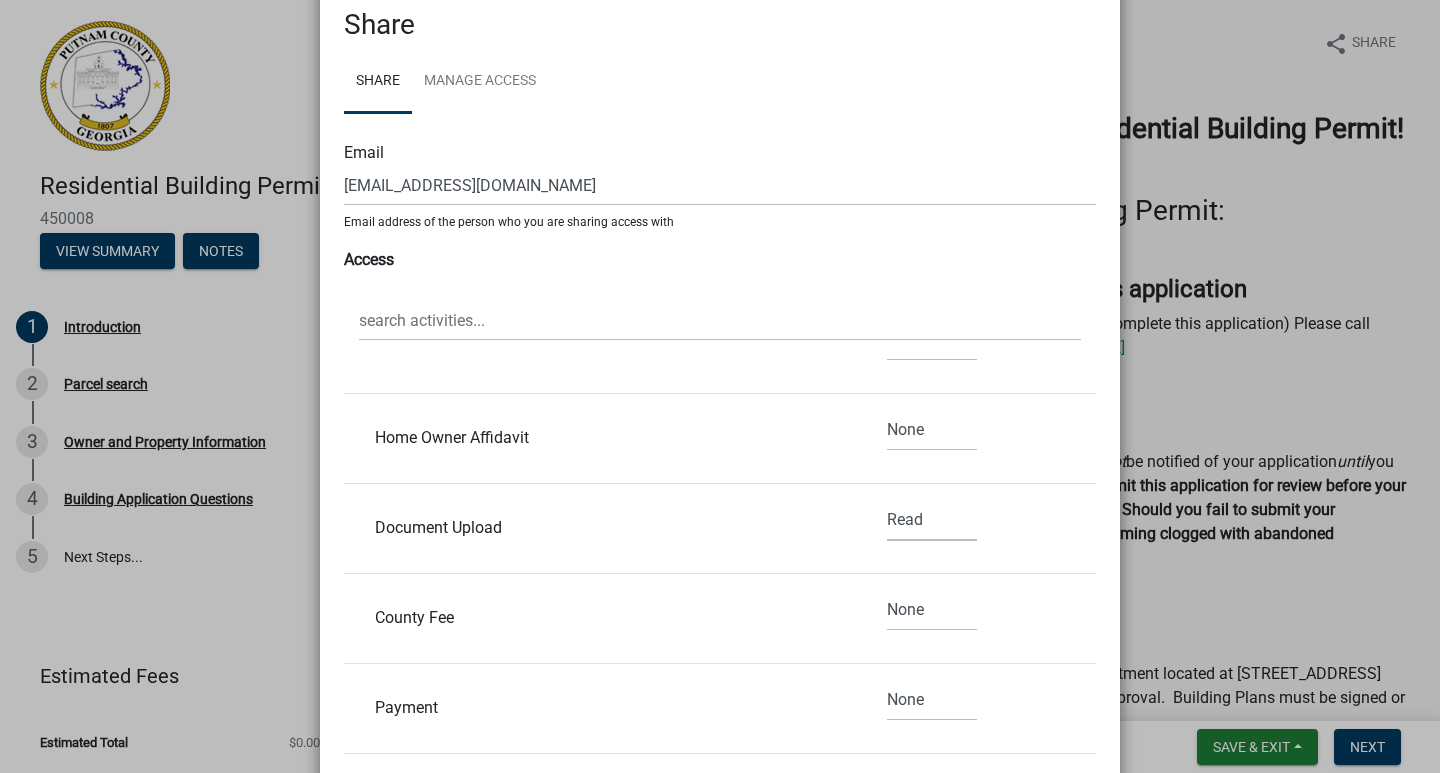 click on "None Read Edit" at bounding box center (932, 520) 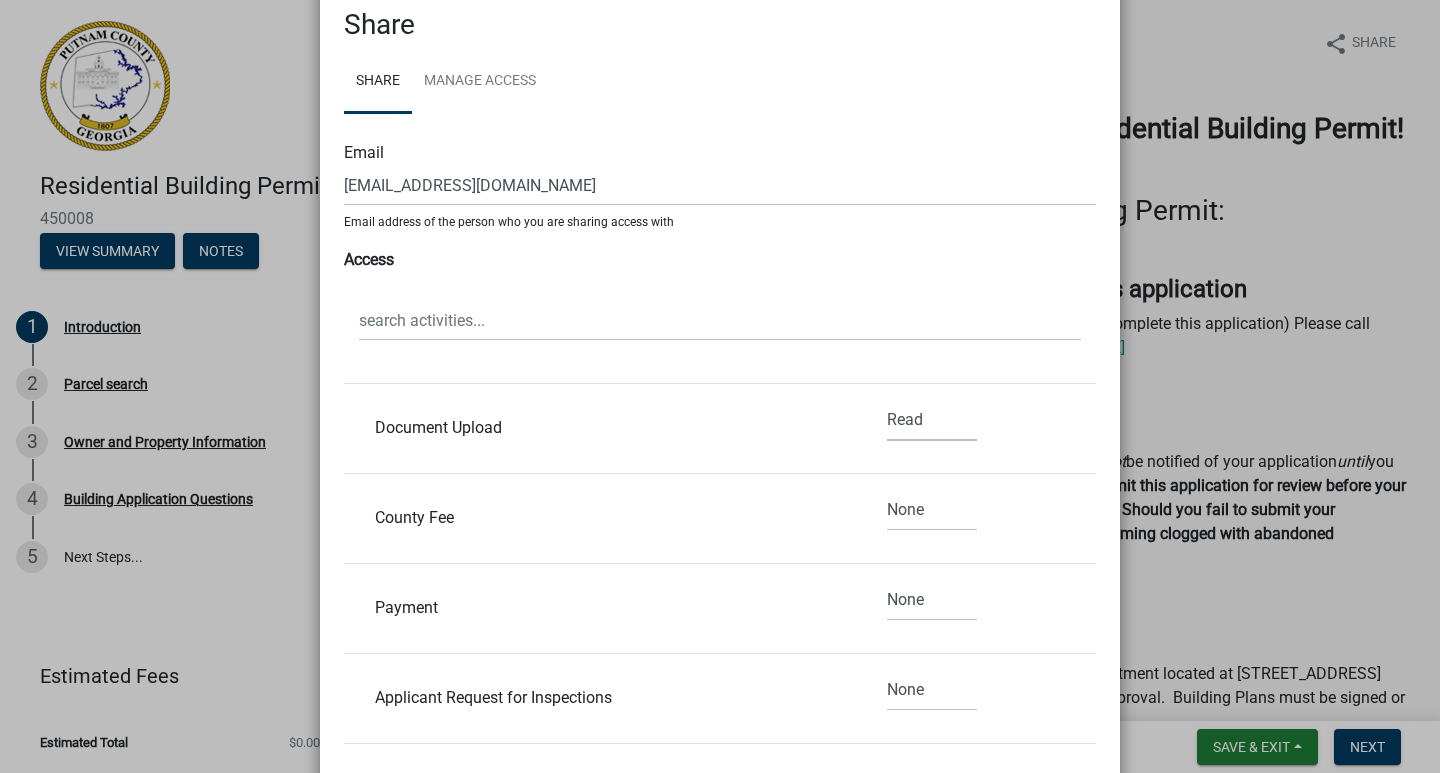 click on "None Read Edit" at bounding box center [932, 420] 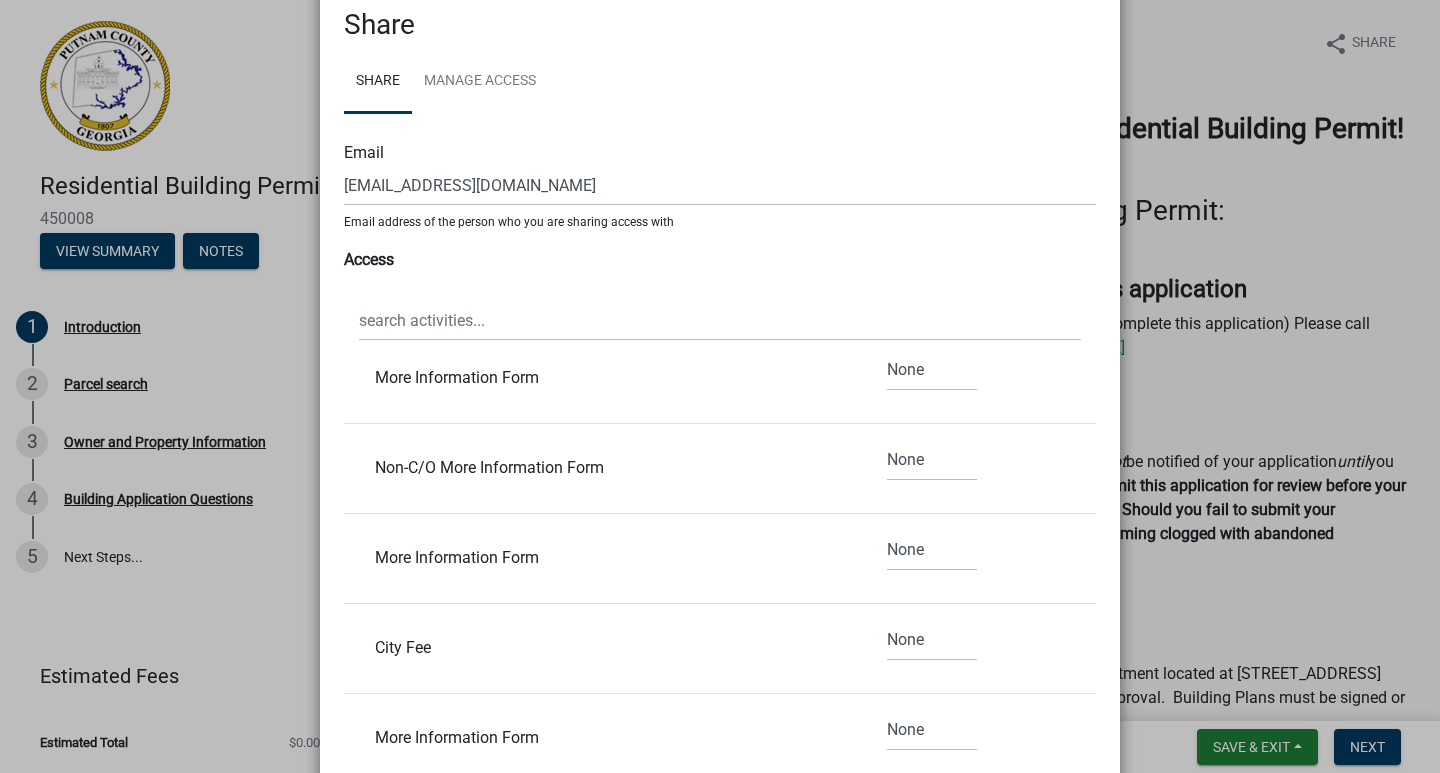 scroll, scrollTop: 1217, scrollLeft: 0, axis: vertical 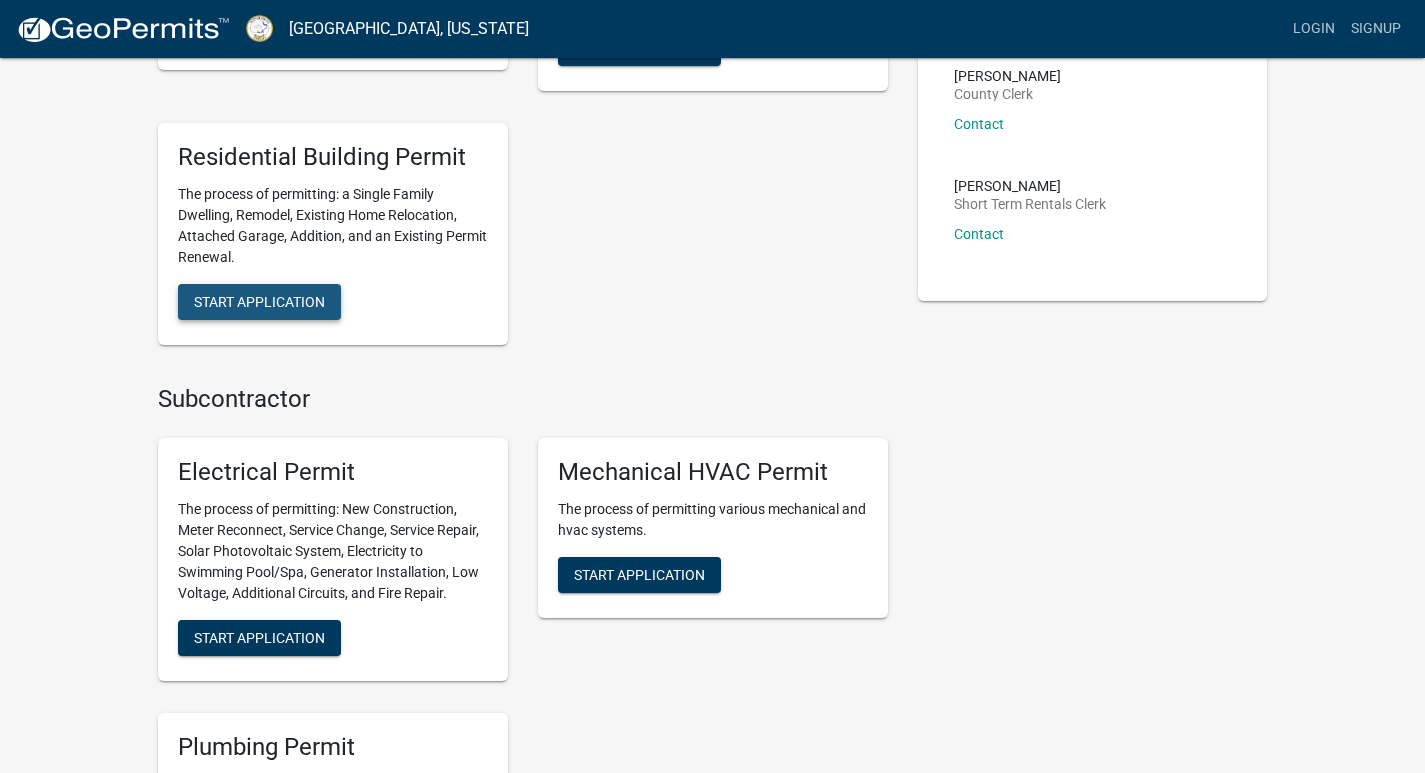 click on "Start Application" at bounding box center (259, 301) 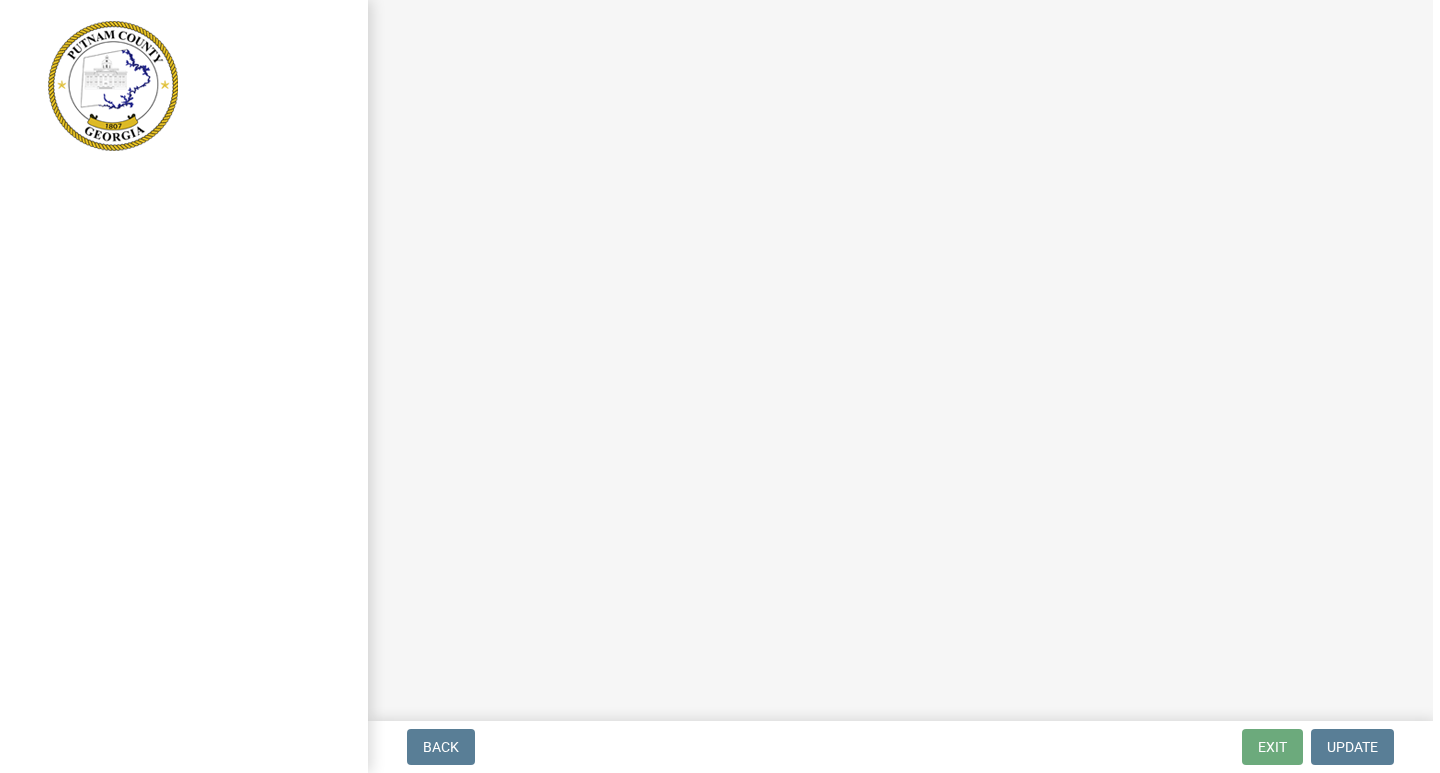 scroll, scrollTop: 0, scrollLeft: 0, axis: both 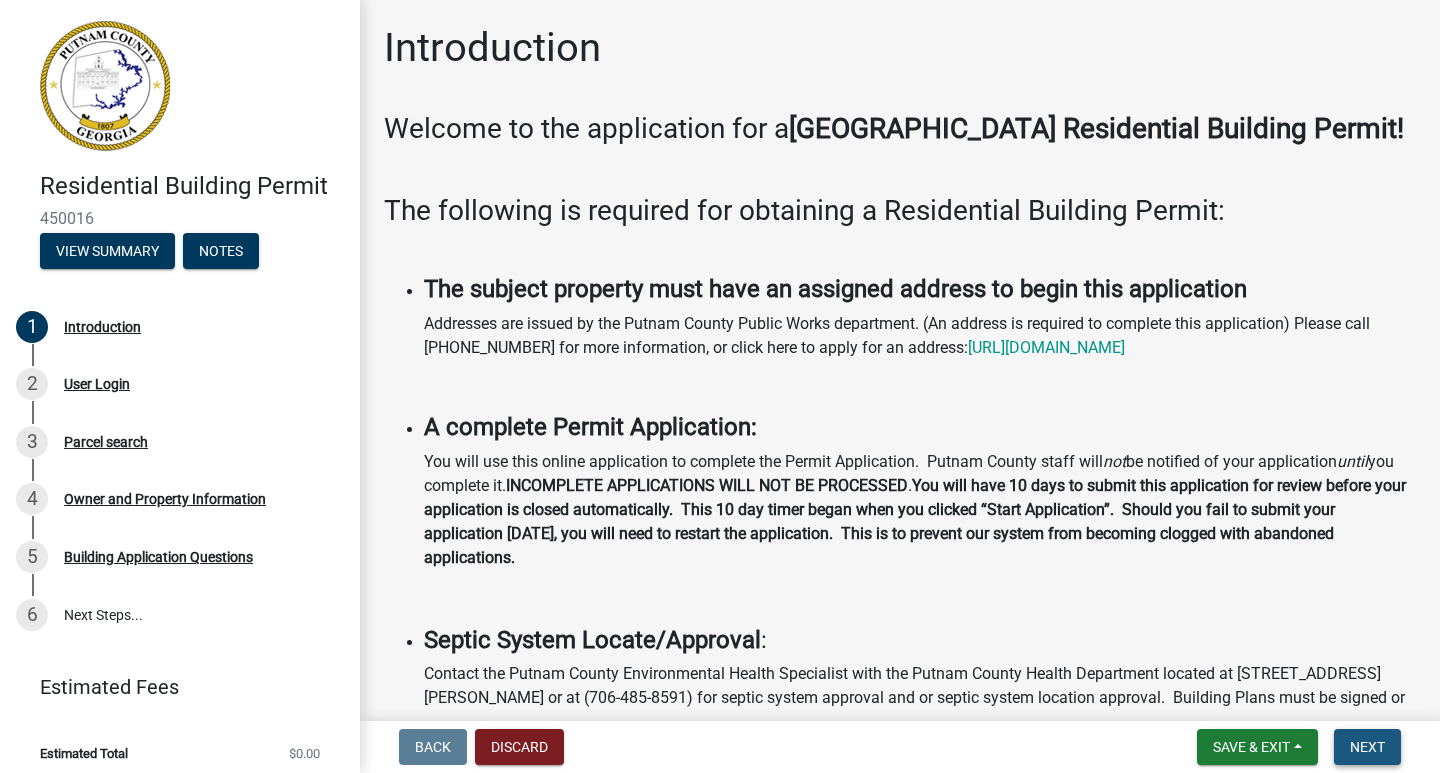 click on "Next" at bounding box center (1367, 747) 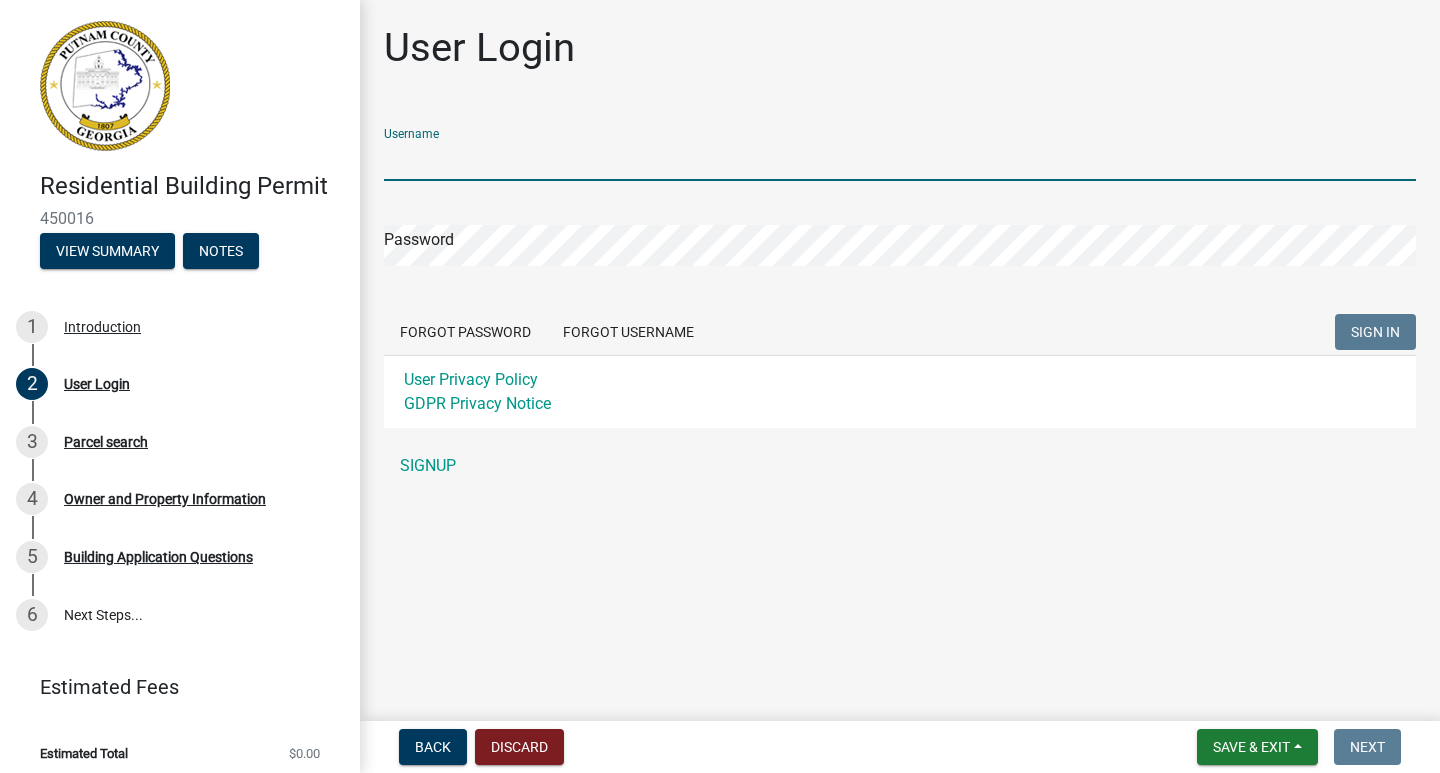 click on "Username" at bounding box center [900, 160] 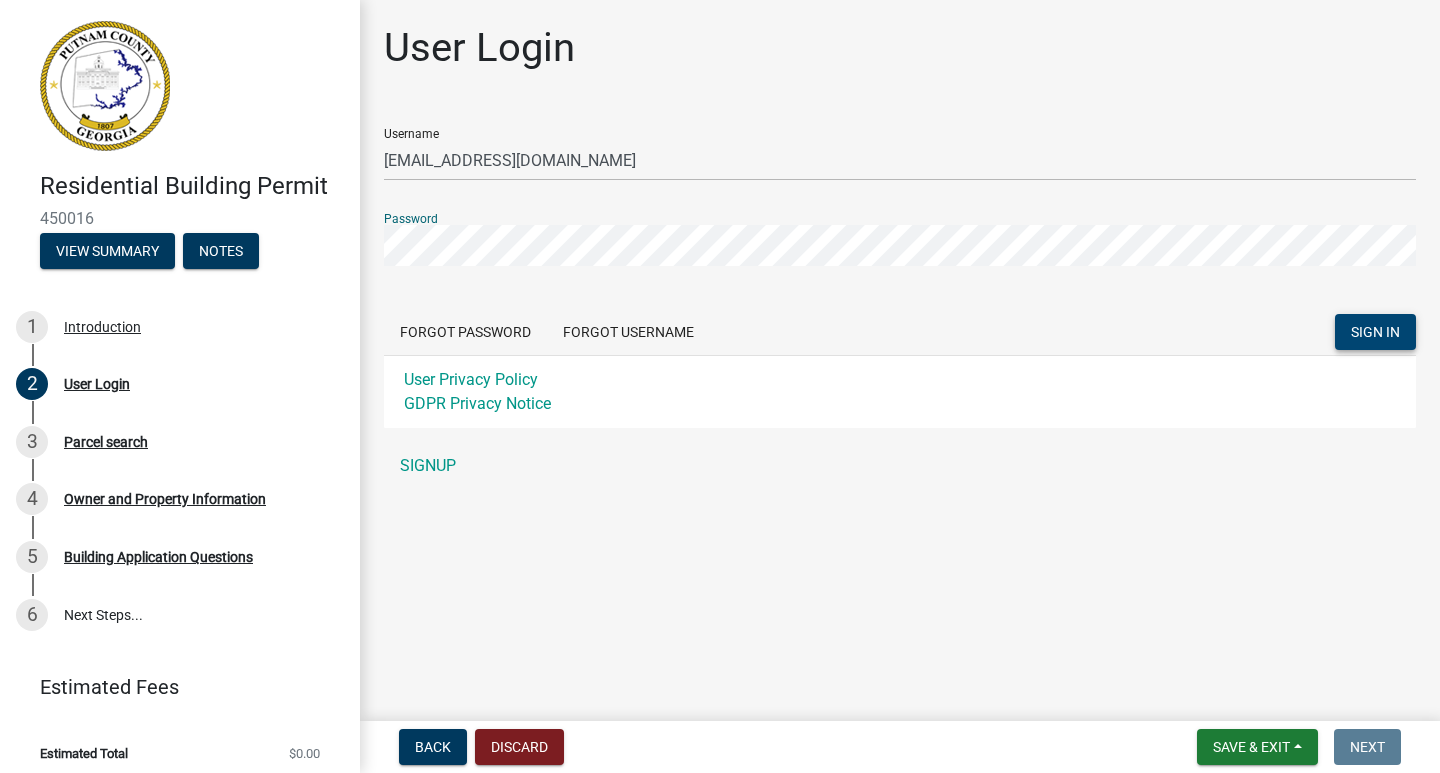 click on "SIGN IN" 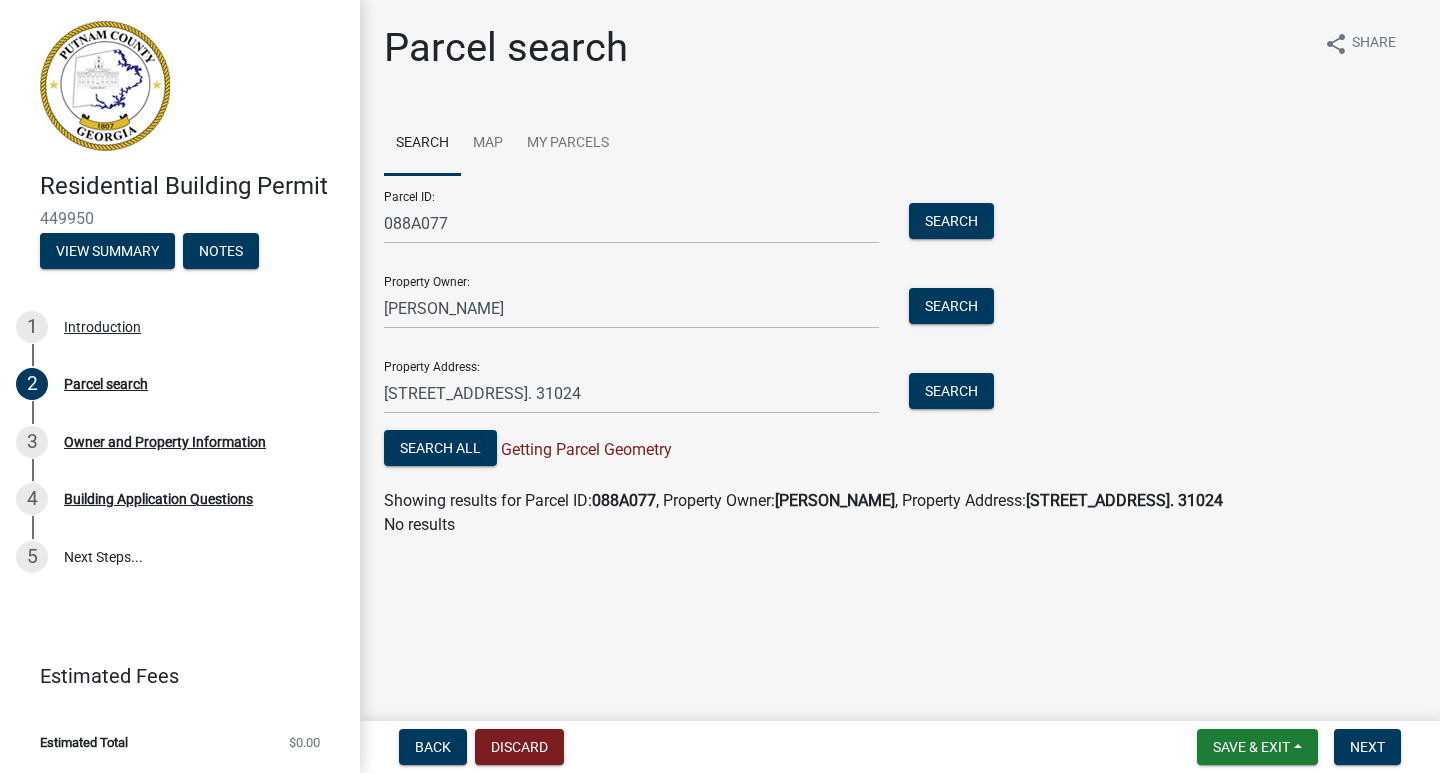 scroll, scrollTop: 0, scrollLeft: 0, axis: both 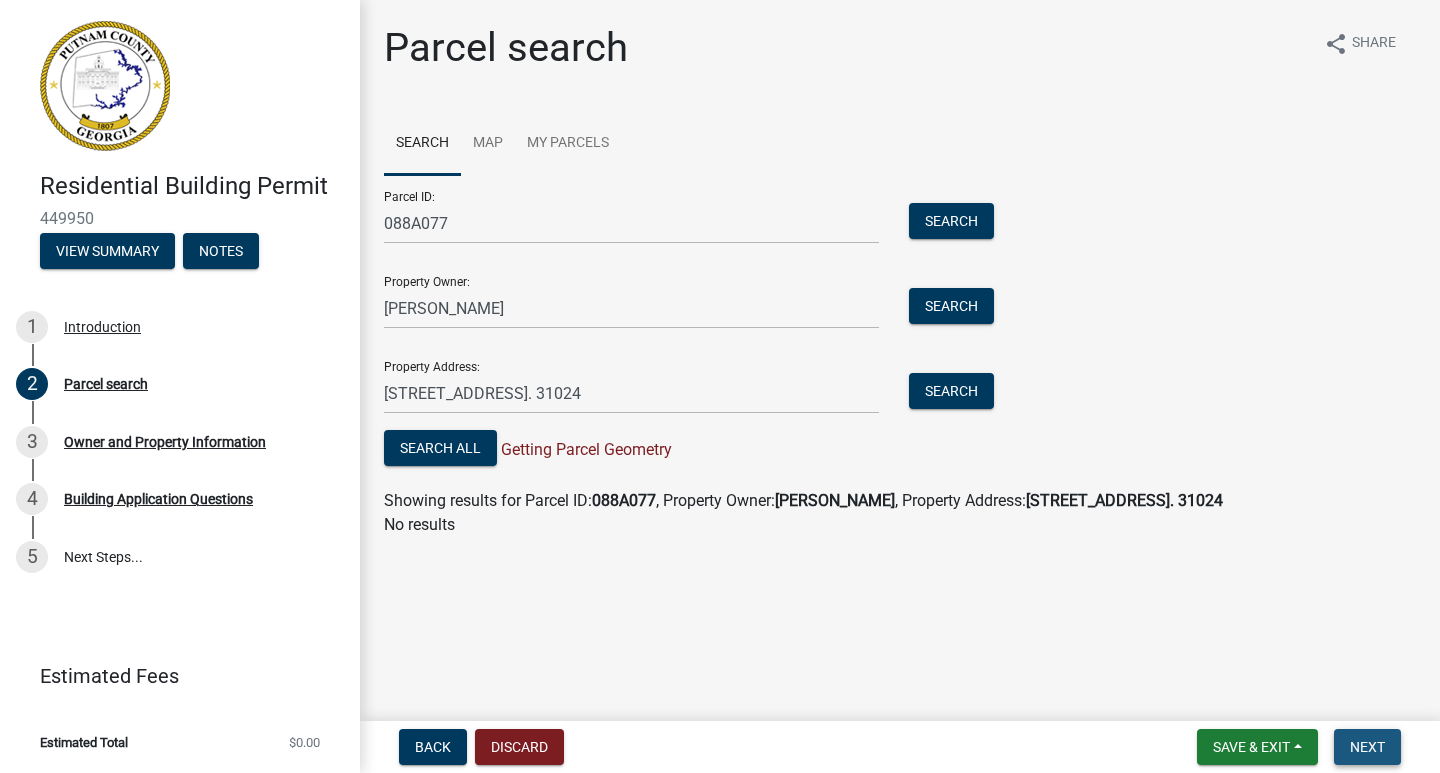 click on "Next" at bounding box center (1367, 747) 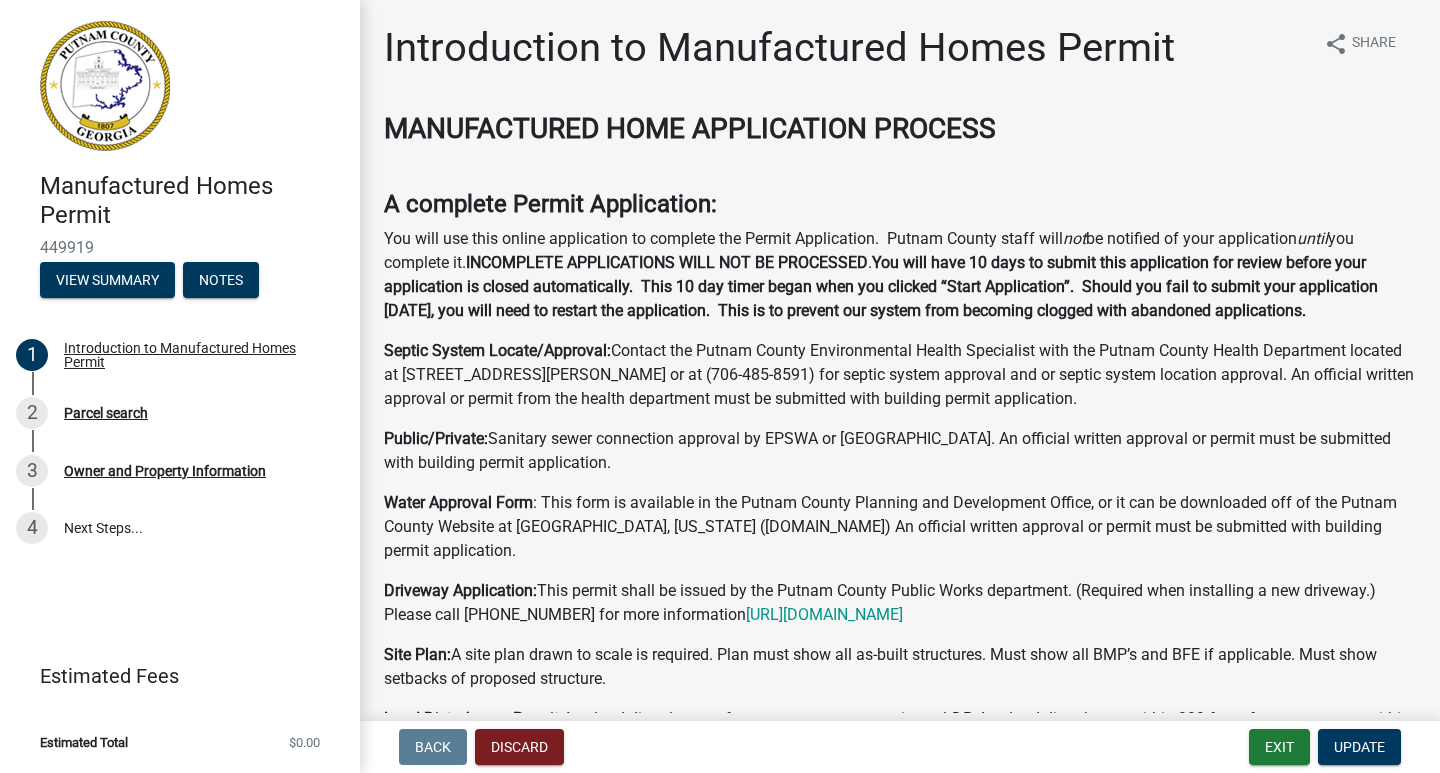 scroll, scrollTop: 0, scrollLeft: 0, axis: both 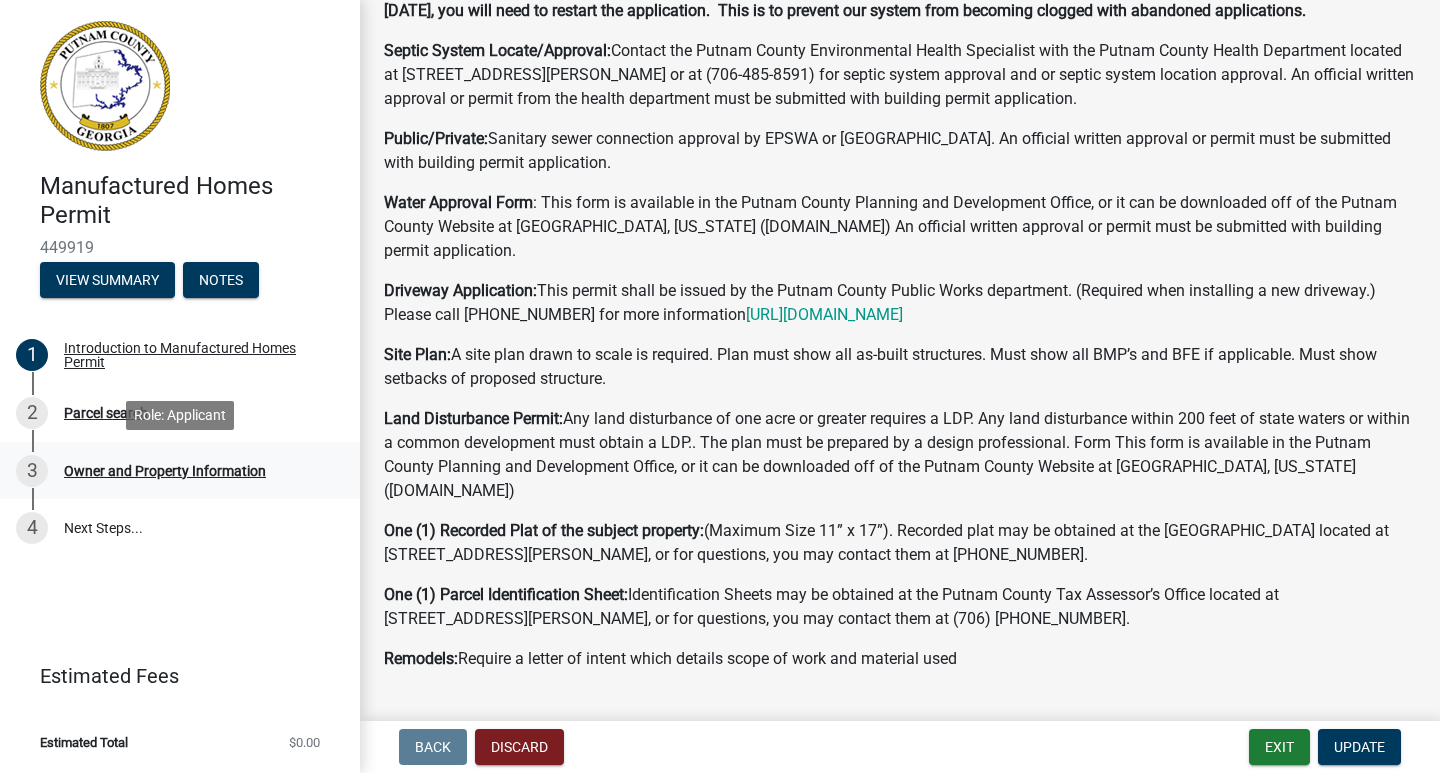 click on "Owner and Property Information" at bounding box center (165, 471) 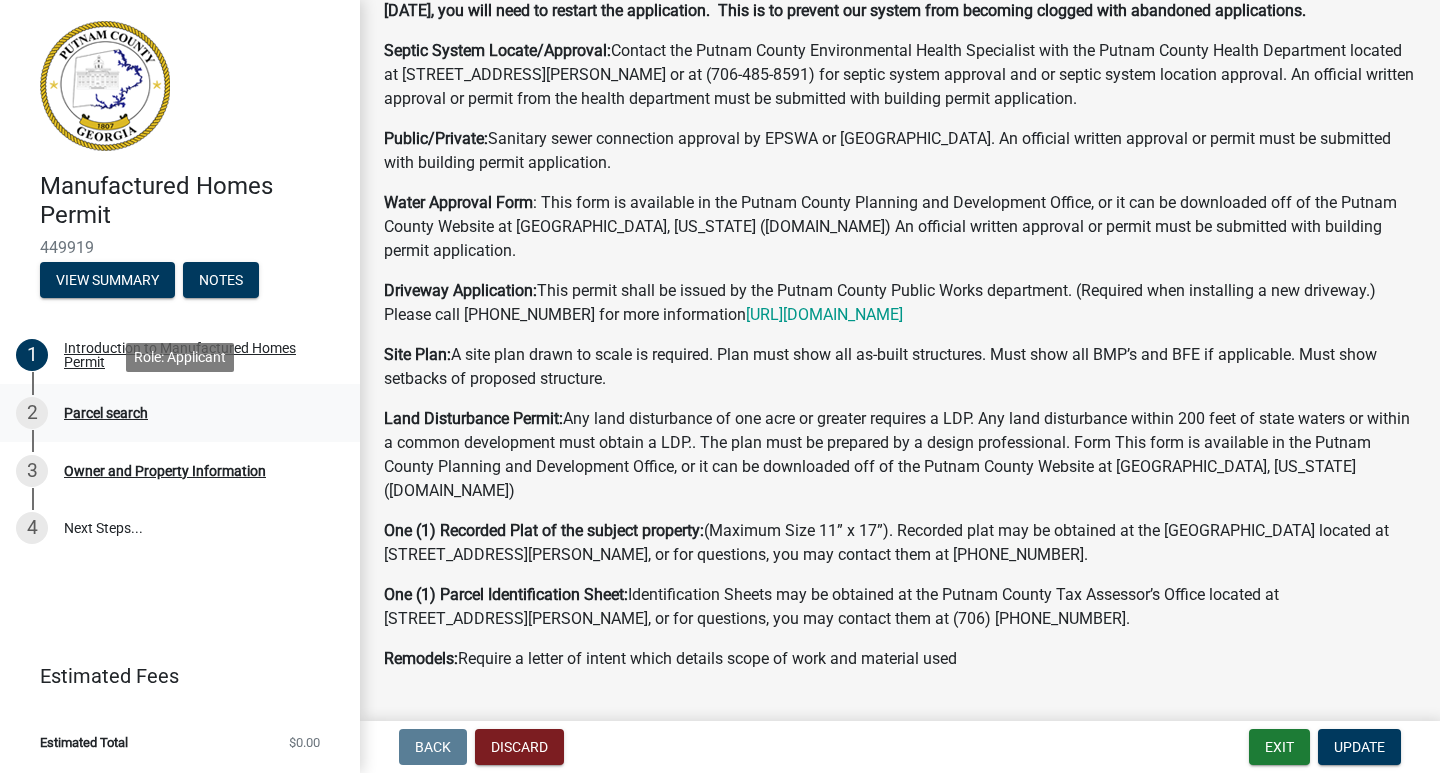 click on "Parcel search" at bounding box center (106, 413) 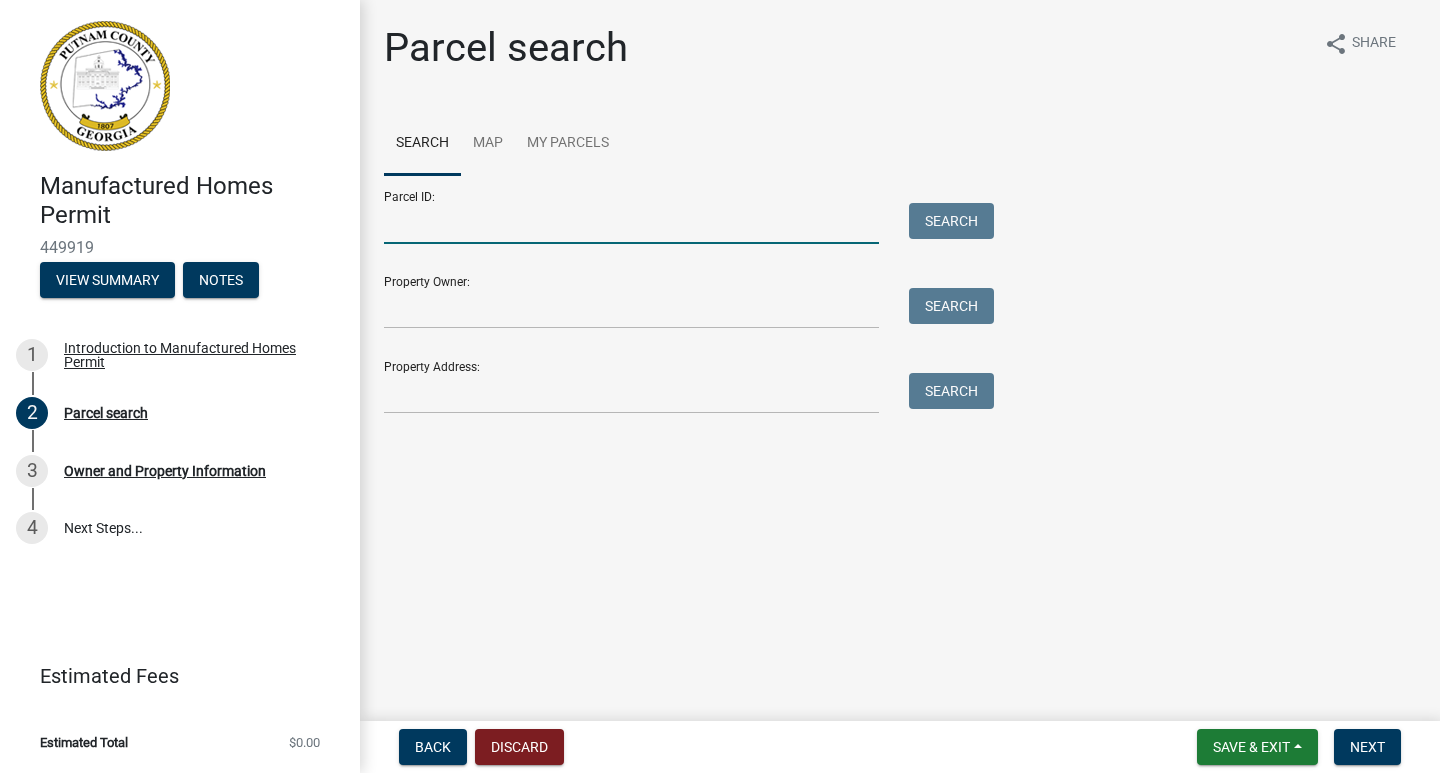 click on "Parcel ID:" at bounding box center (631, 223) 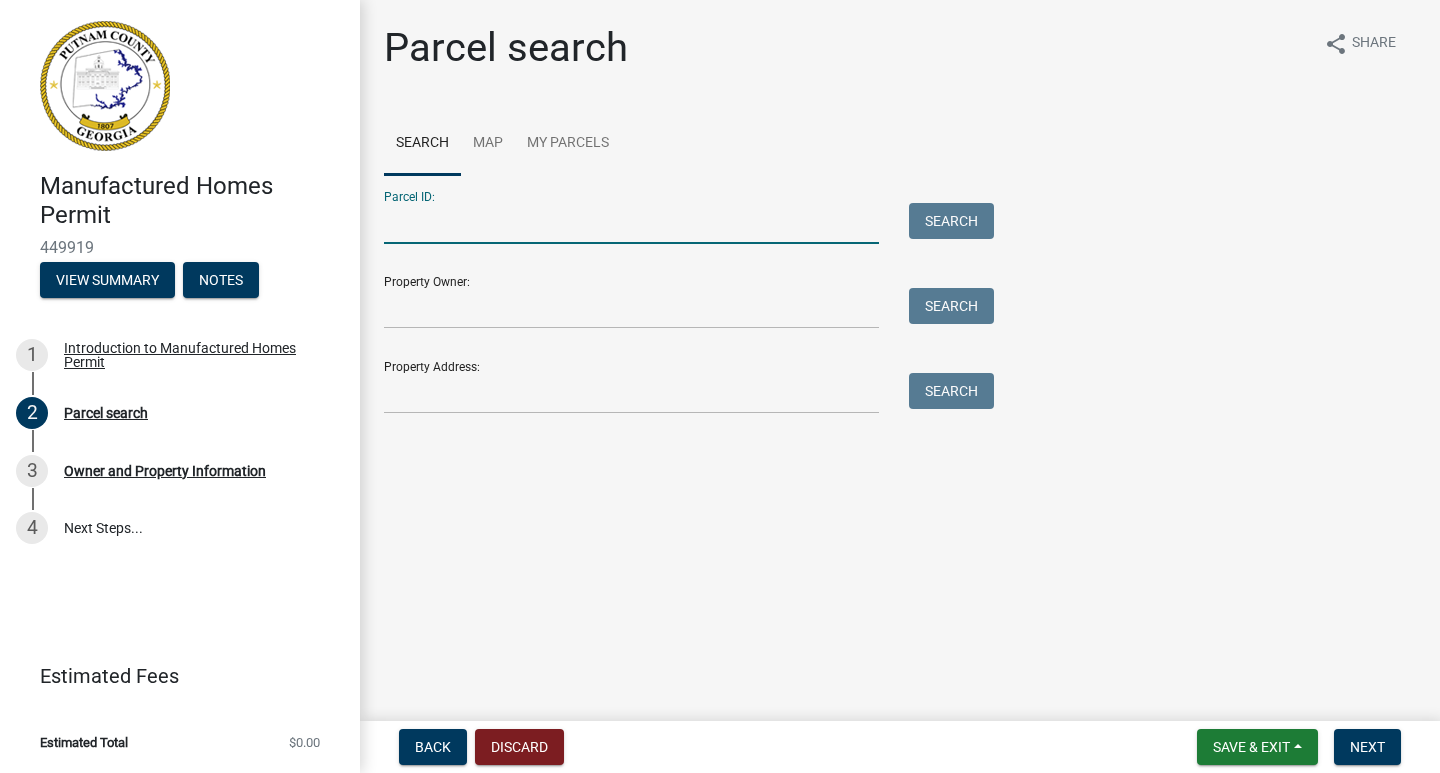 type on "088A077" 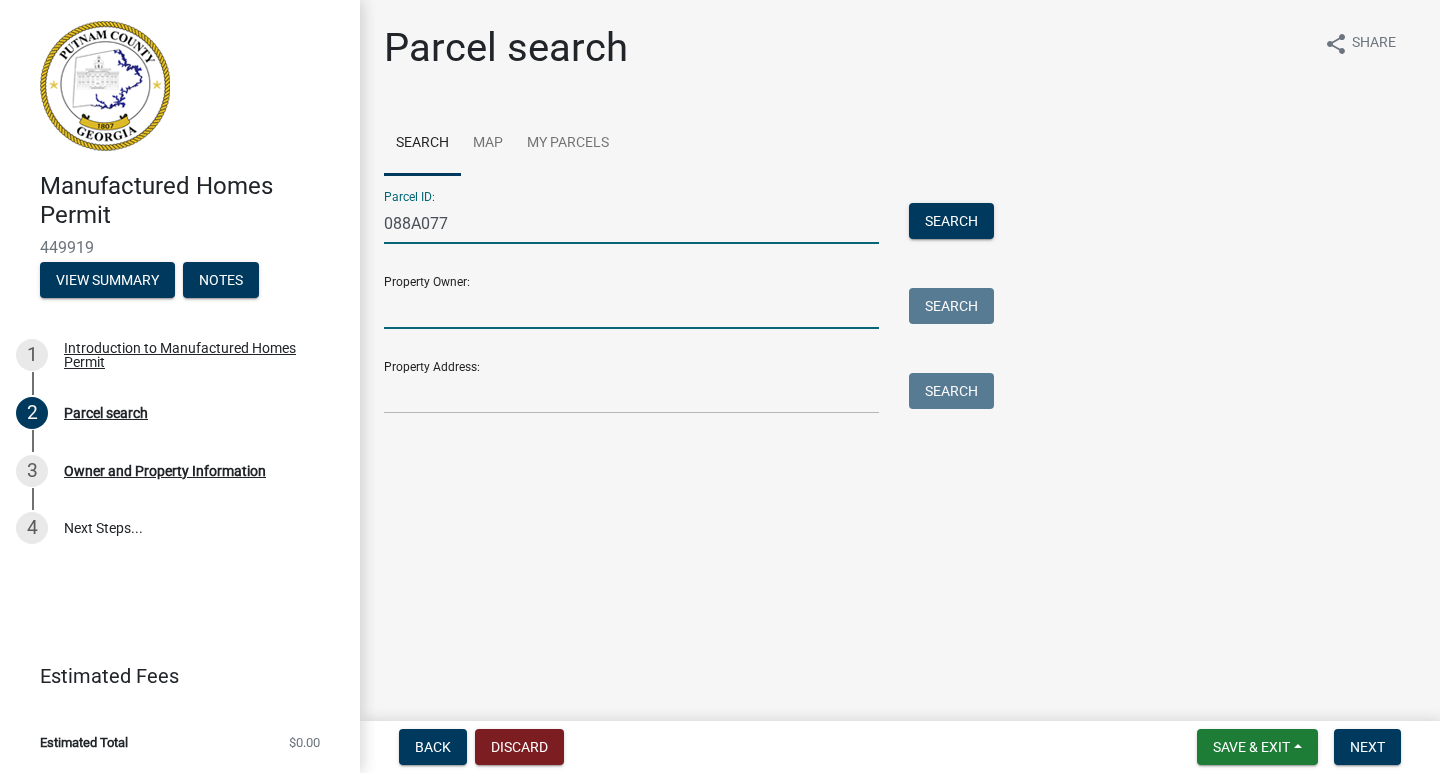 click on "Property Owner:" at bounding box center [631, 308] 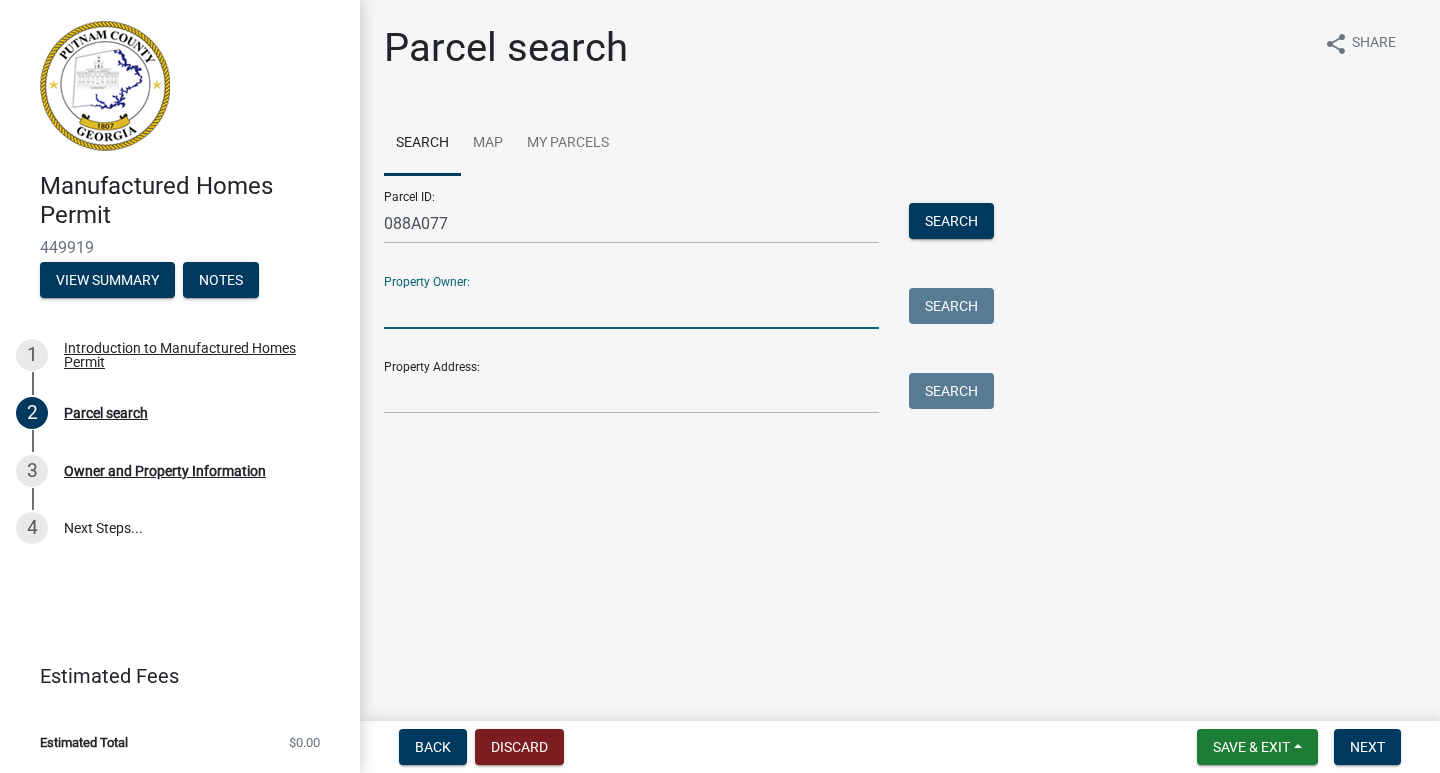 type on "[PERSON_NAME]" 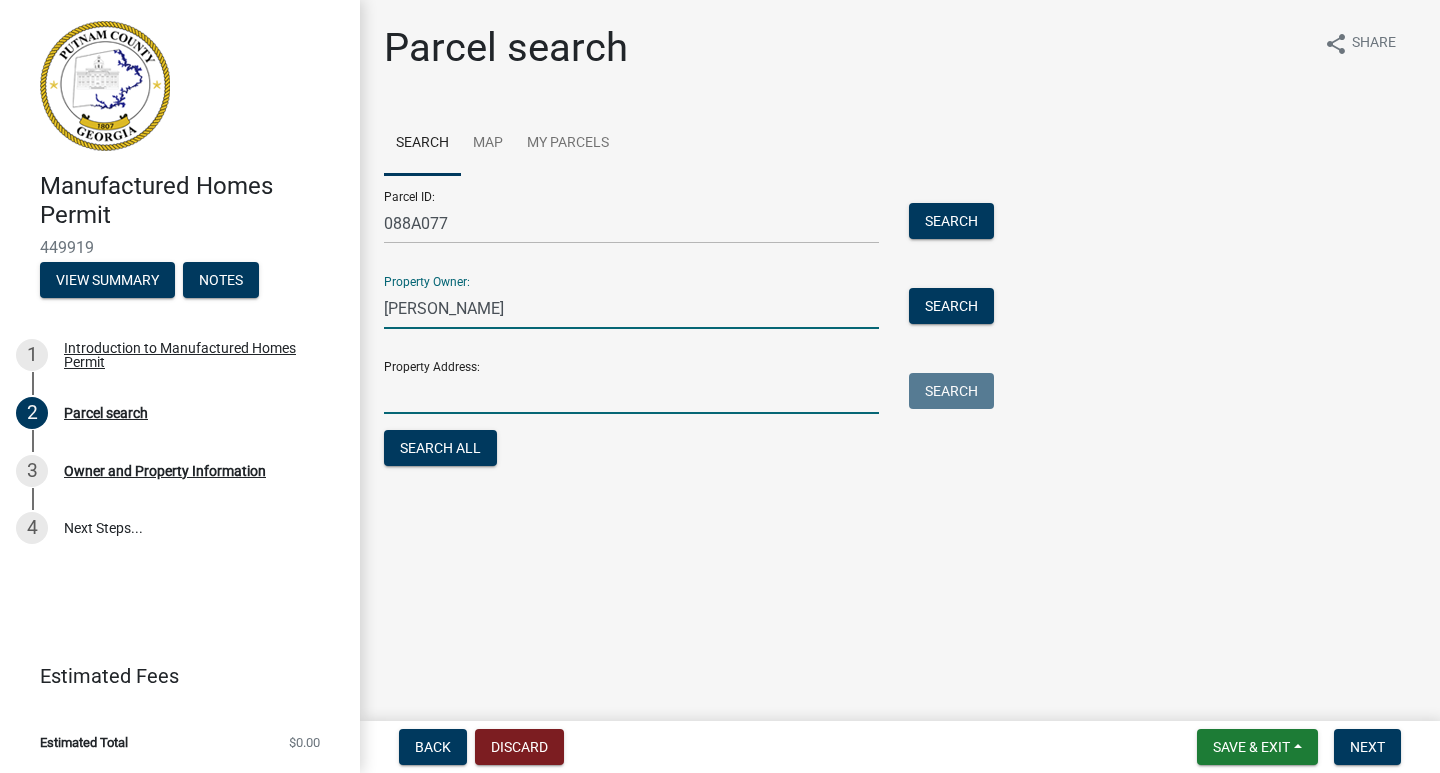click on "Property Address:" at bounding box center [631, 393] 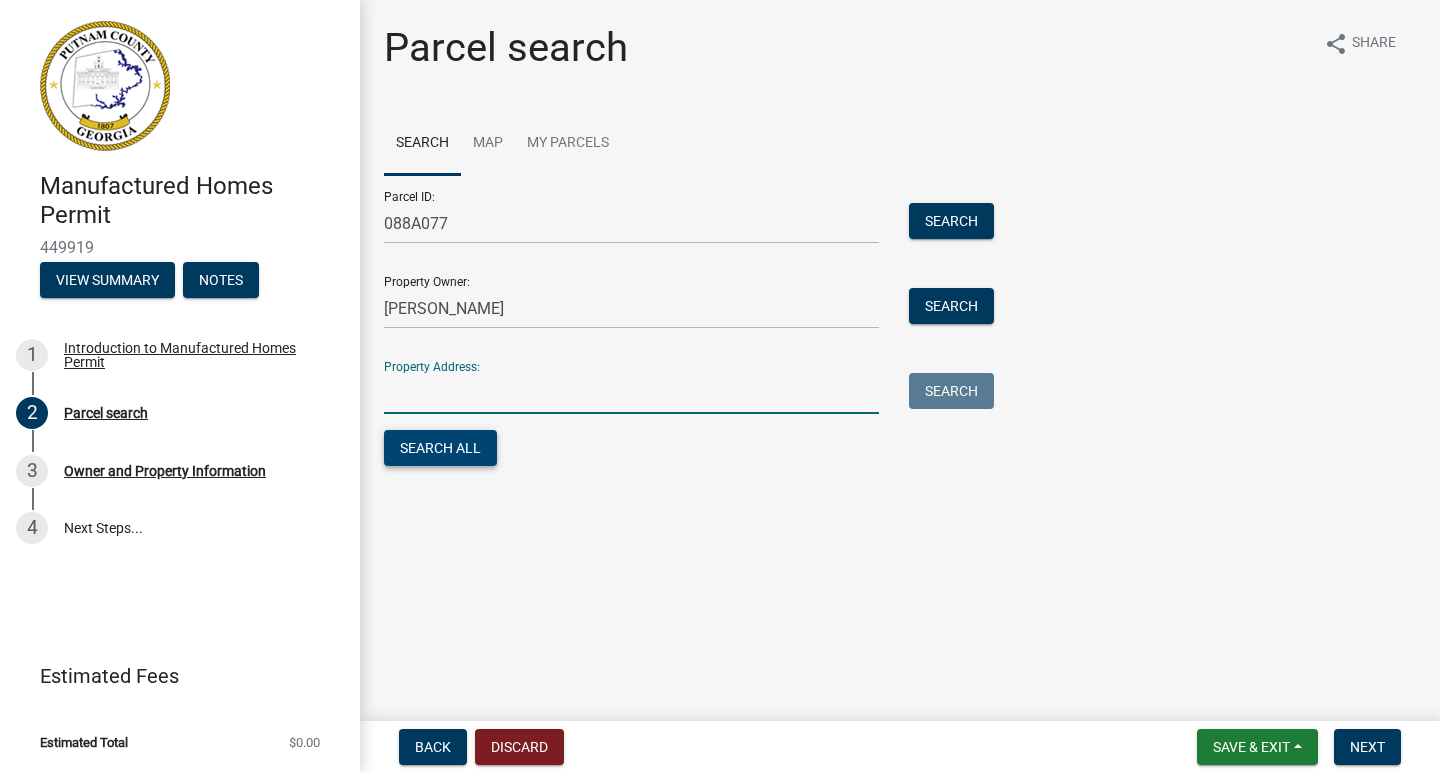 type on "[STREET_ADDRESS]. 31024" 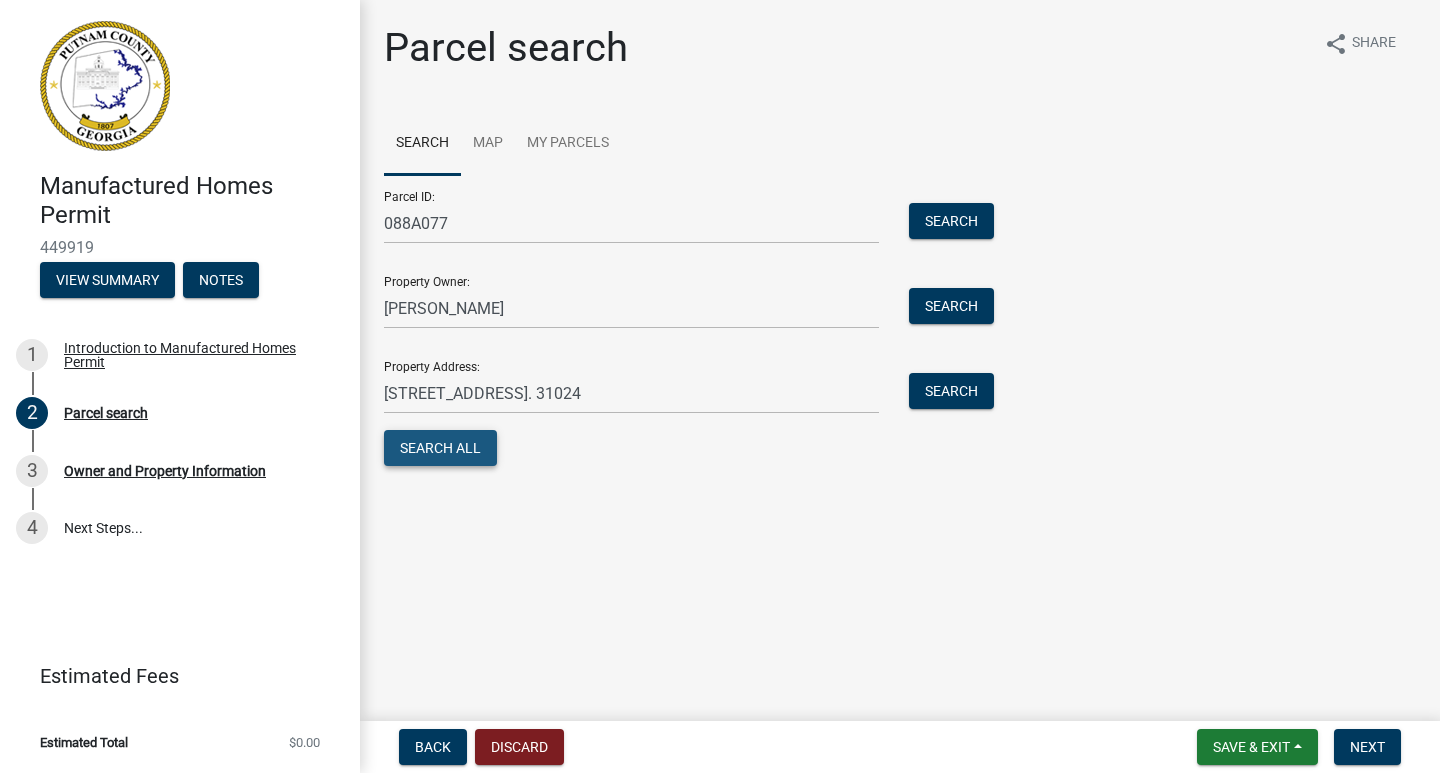 click on "Search All" at bounding box center (440, 448) 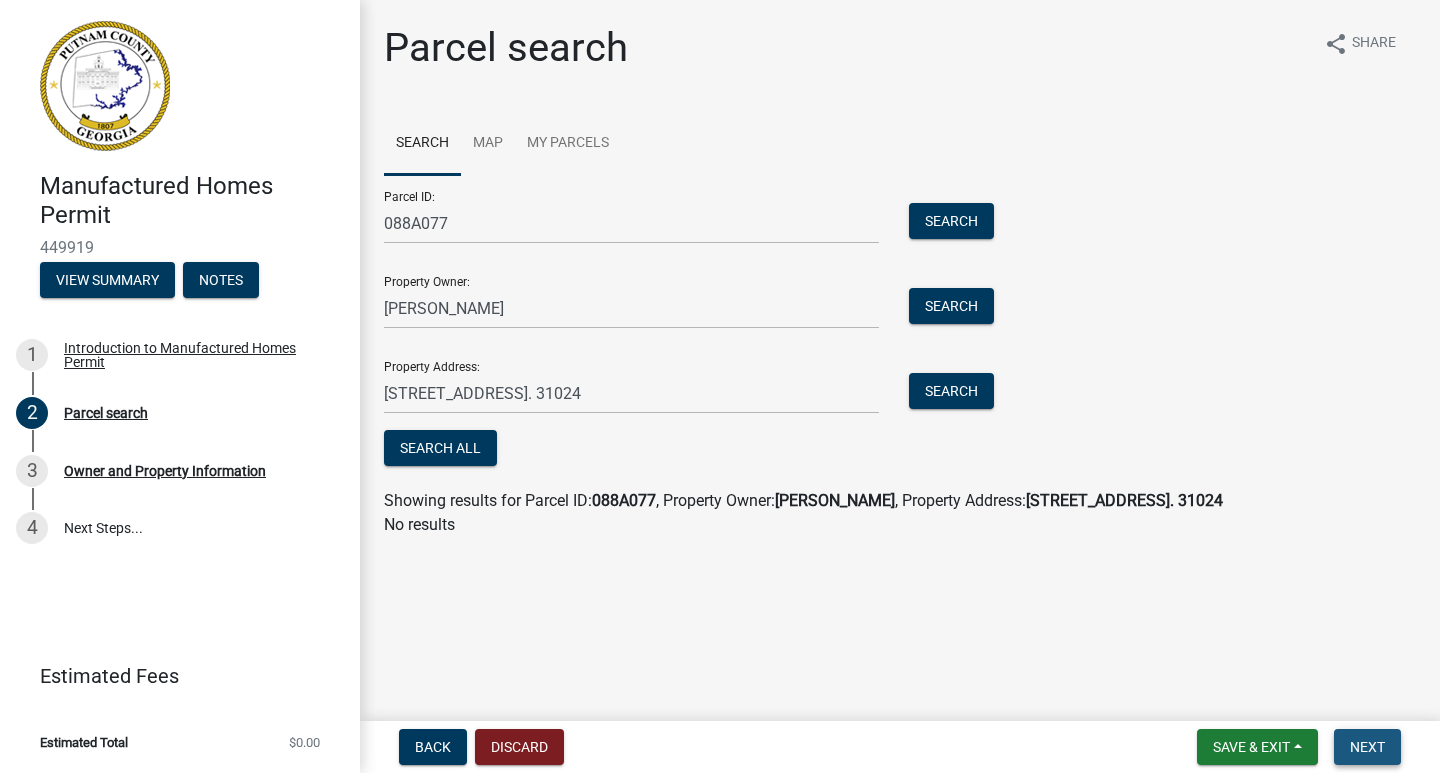 click on "Next" at bounding box center [1367, 747] 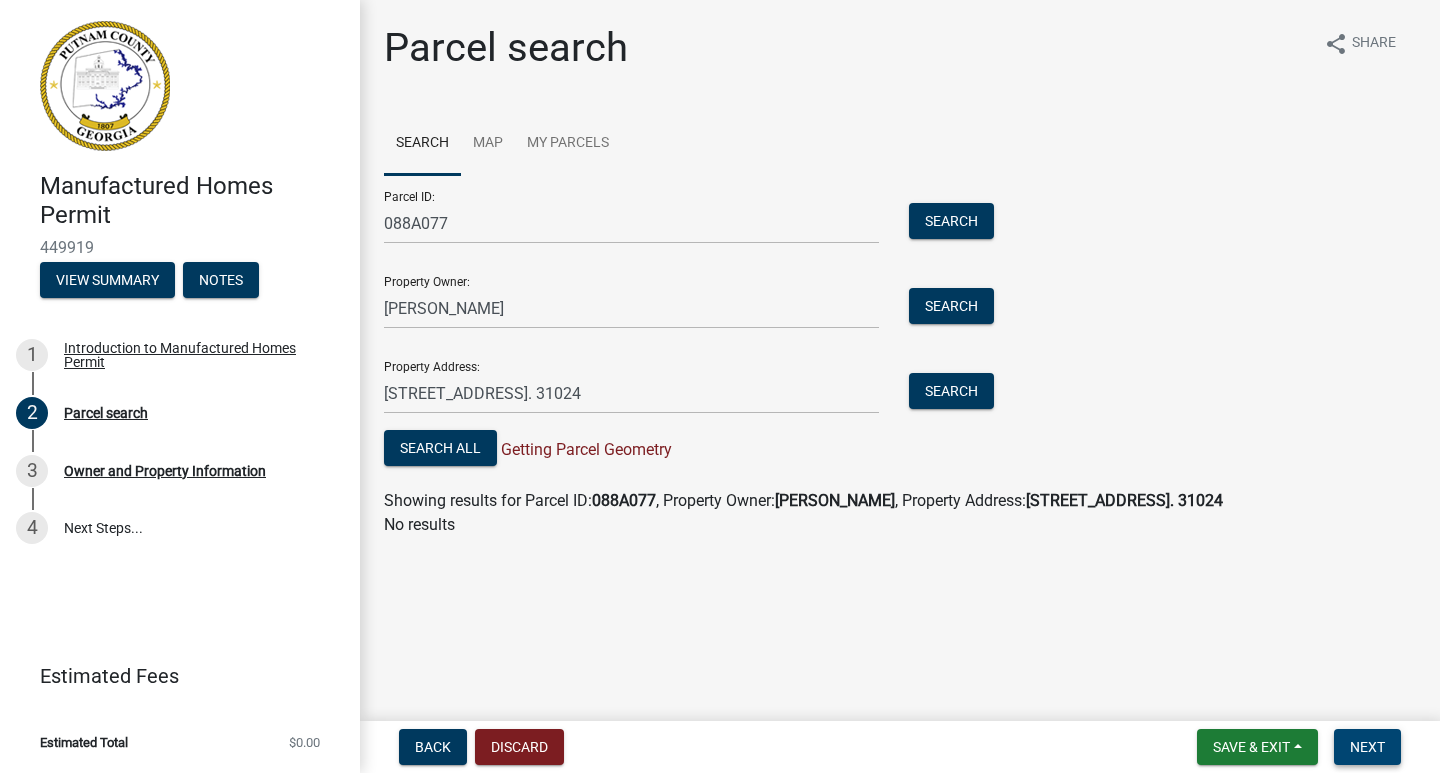 click on "Next" at bounding box center [1367, 747] 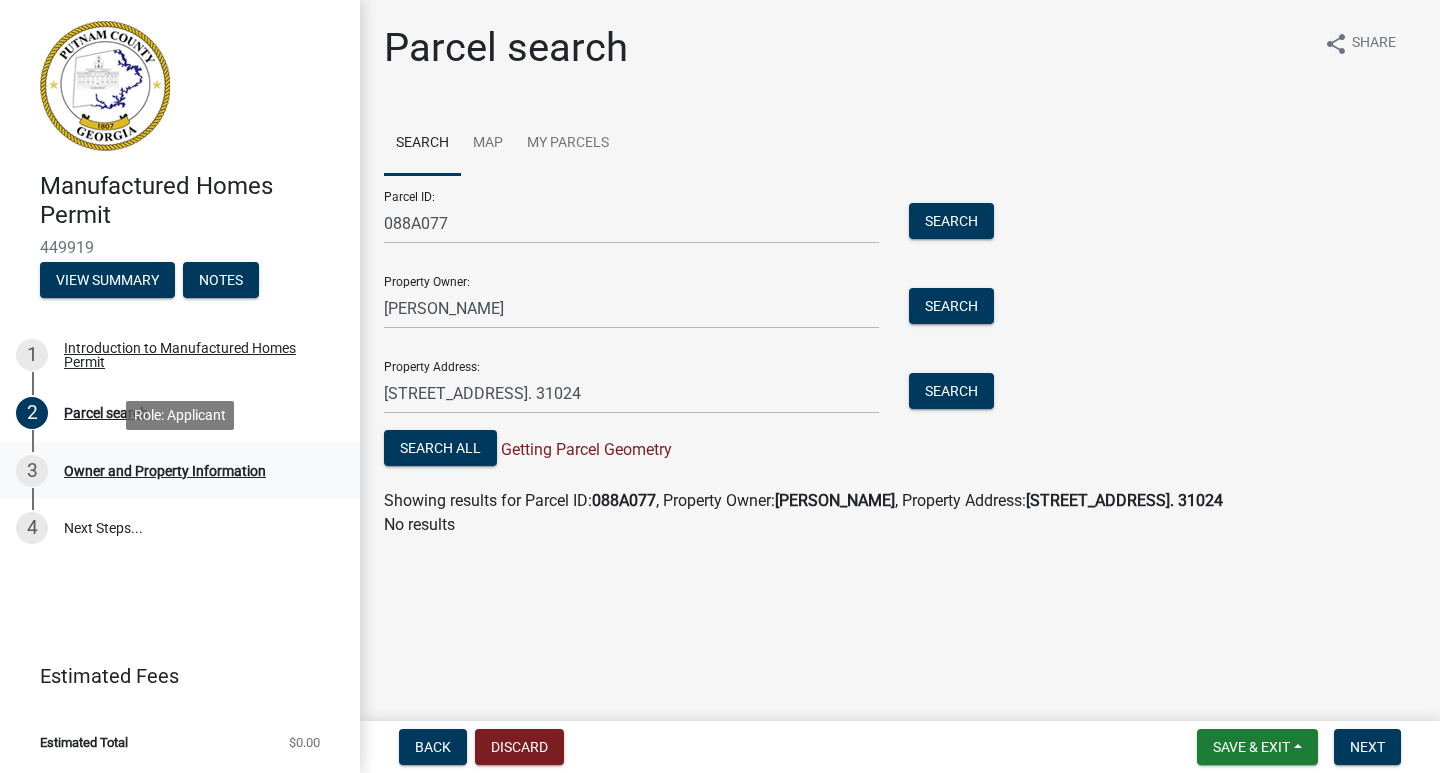 click on "Owner and Property Information" at bounding box center [165, 471] 